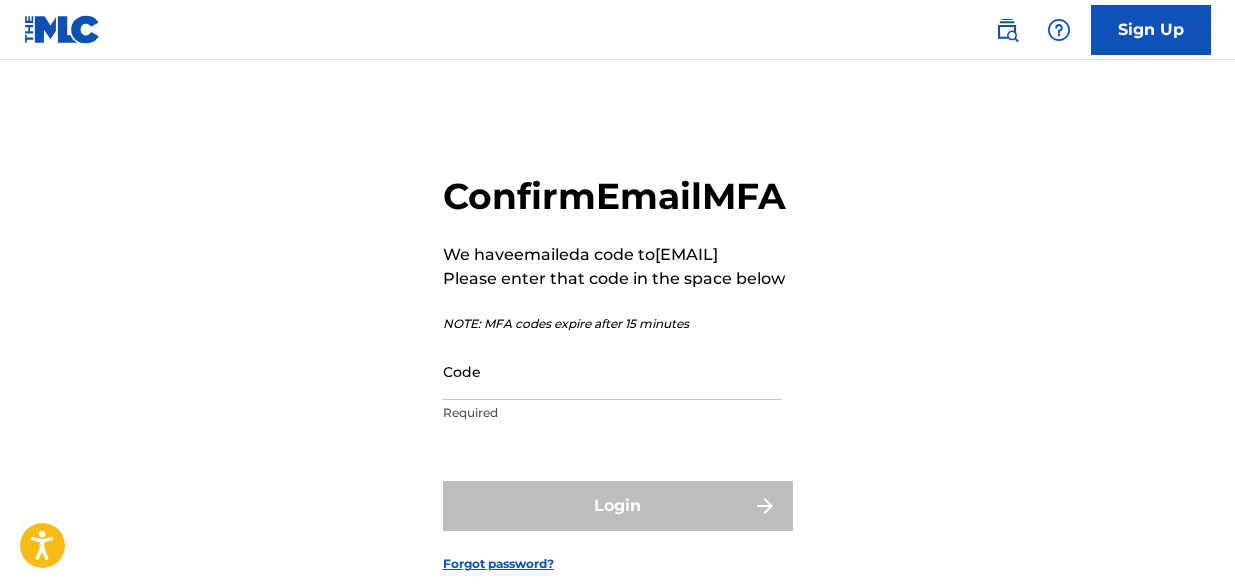 scroll, scrollTop: 26, scrollLeft: 0, axis: vertical 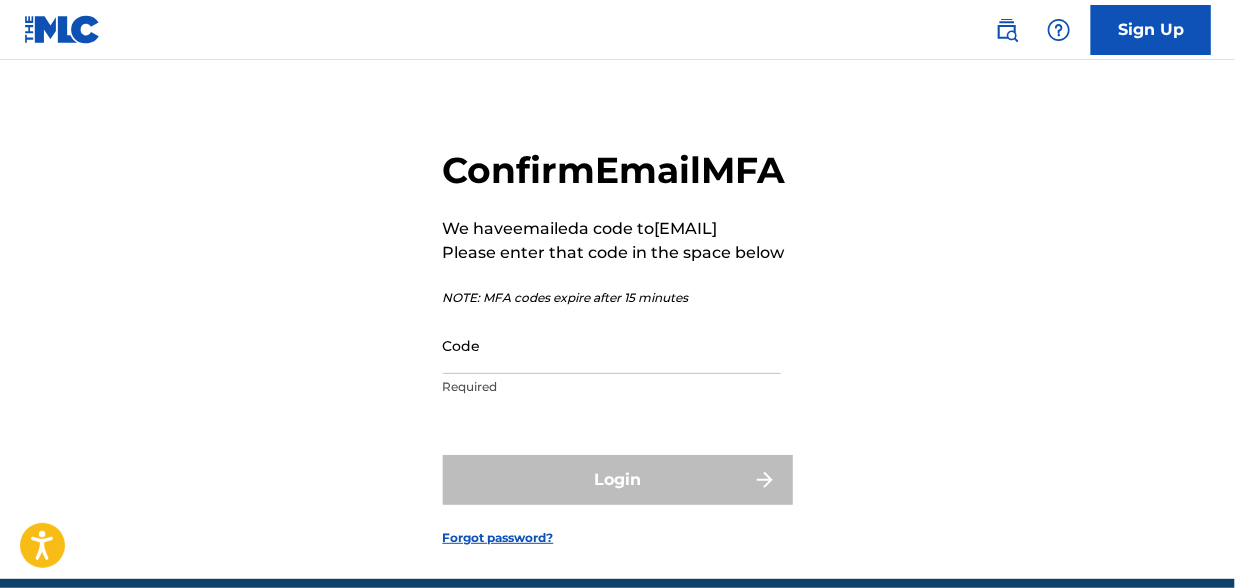 click on "Code" at bounding box center (612, 345) 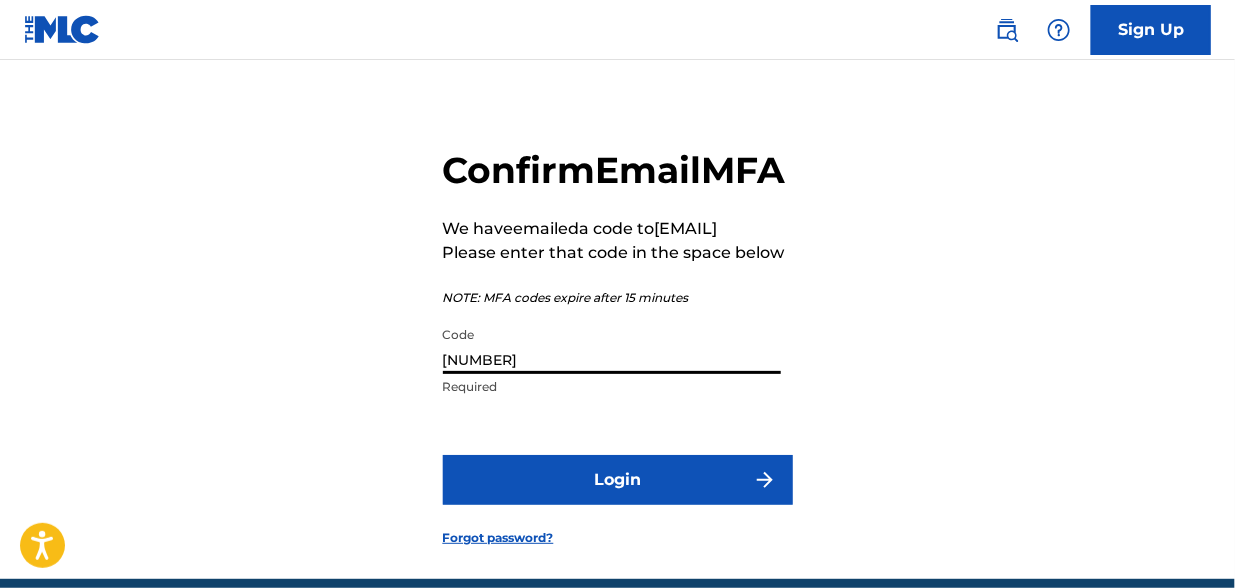 type on "518455" 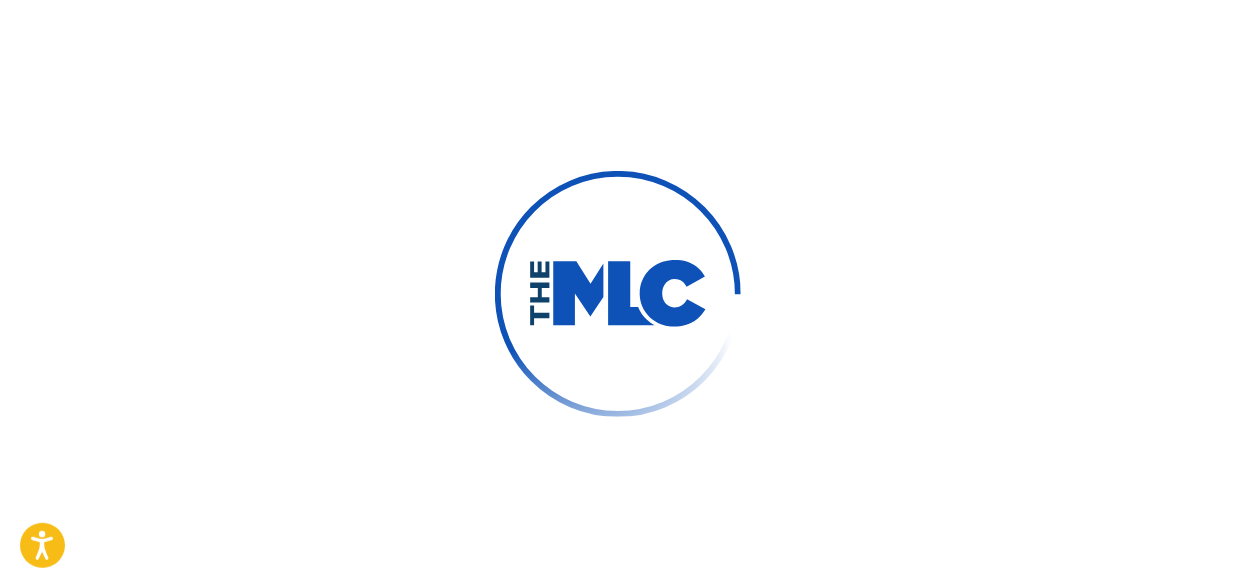 scroll, scrollTop: 0, scrollLeft: 0, axis: both 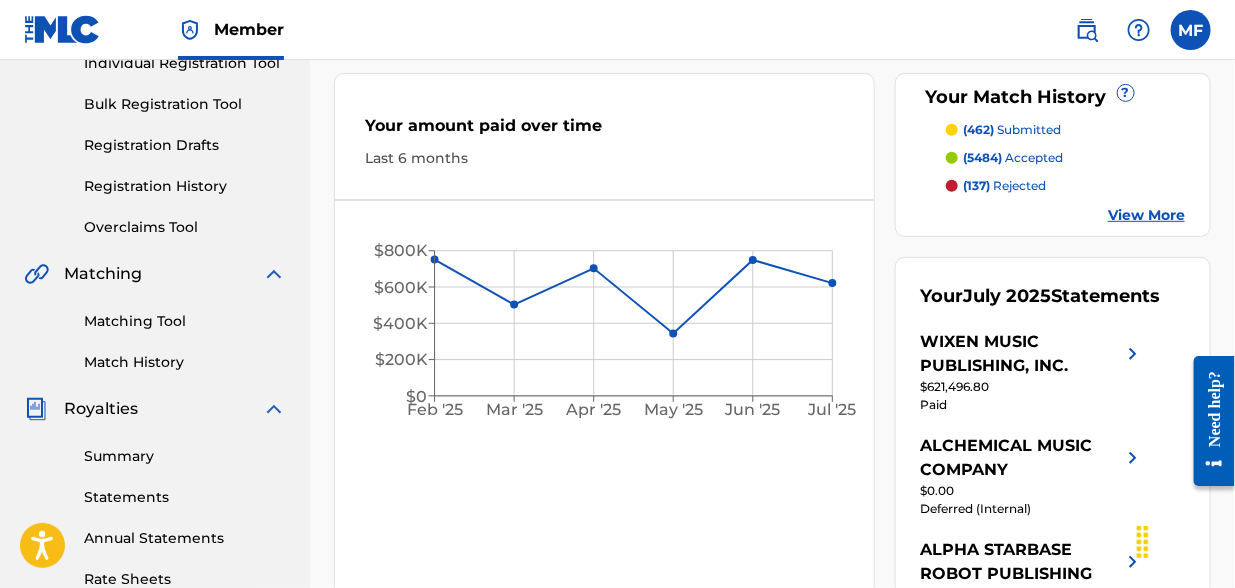 click on "Matching Tool" at bounding box center [185, 321] 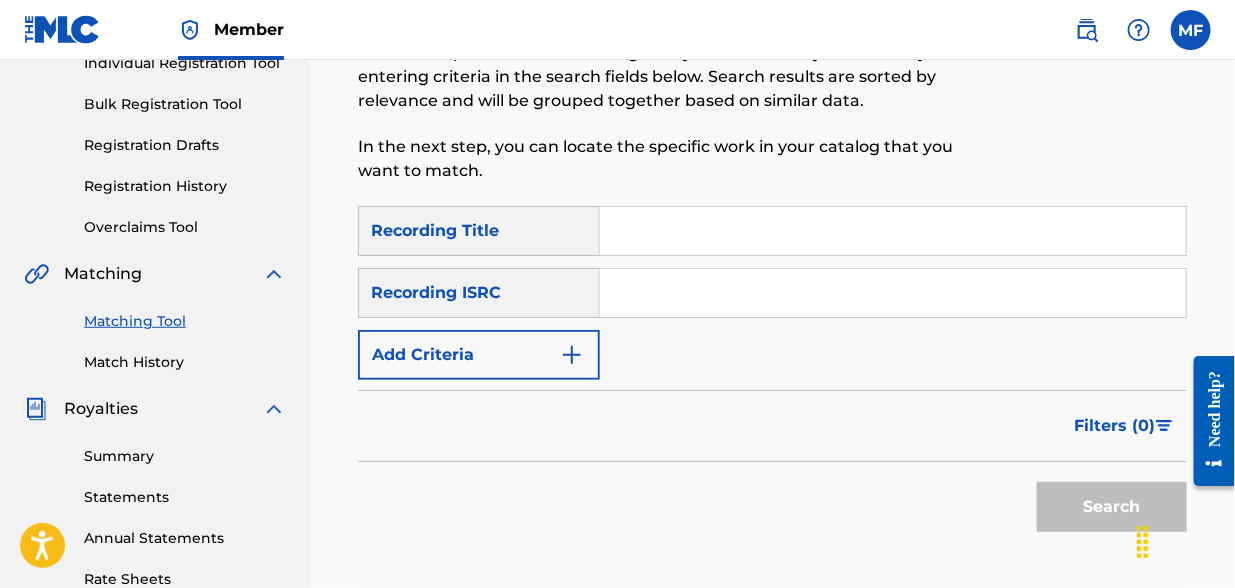 scroll, scrollTop: 0, scrollLeft: 0, axis: both 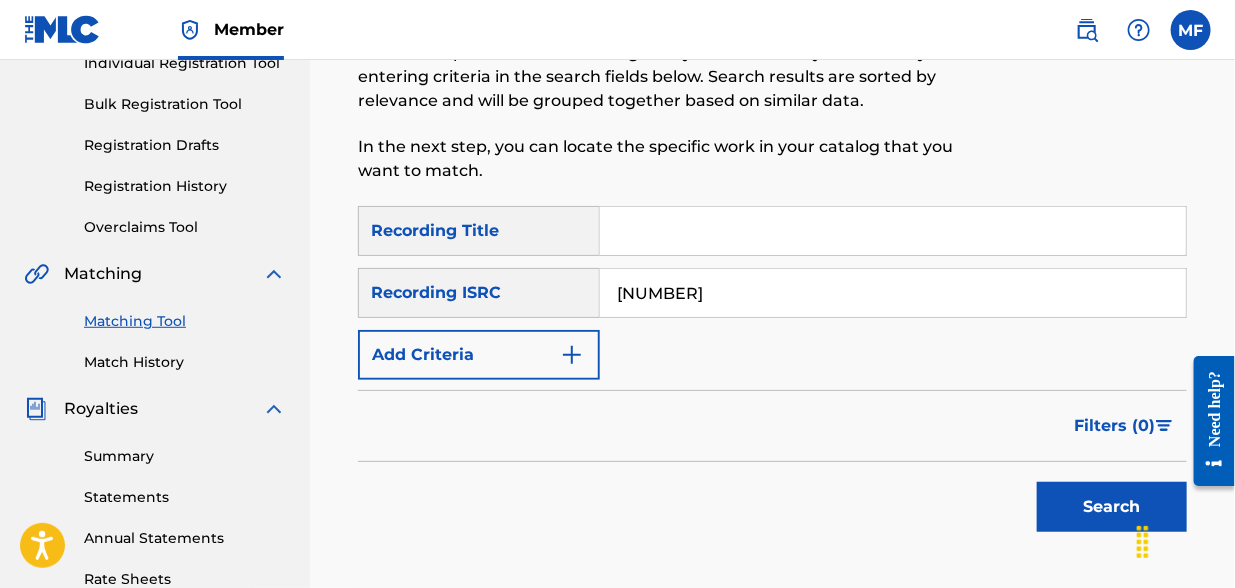 type on "USUG12504304" 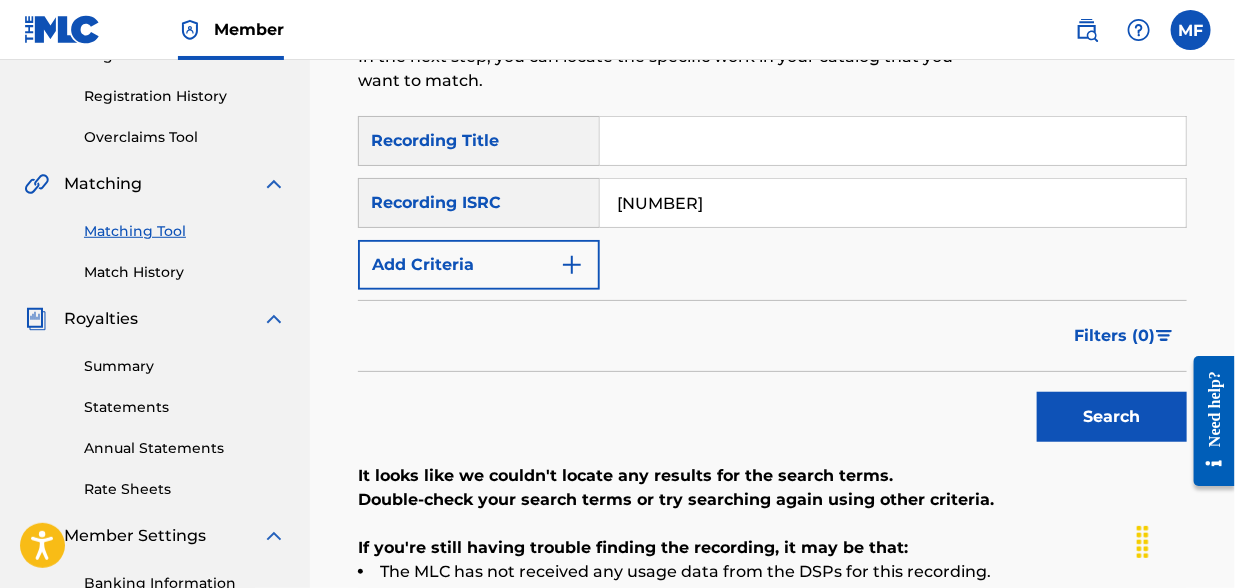 scroll, scrollTop: 363, scrollLeft: 0, axis: vertical 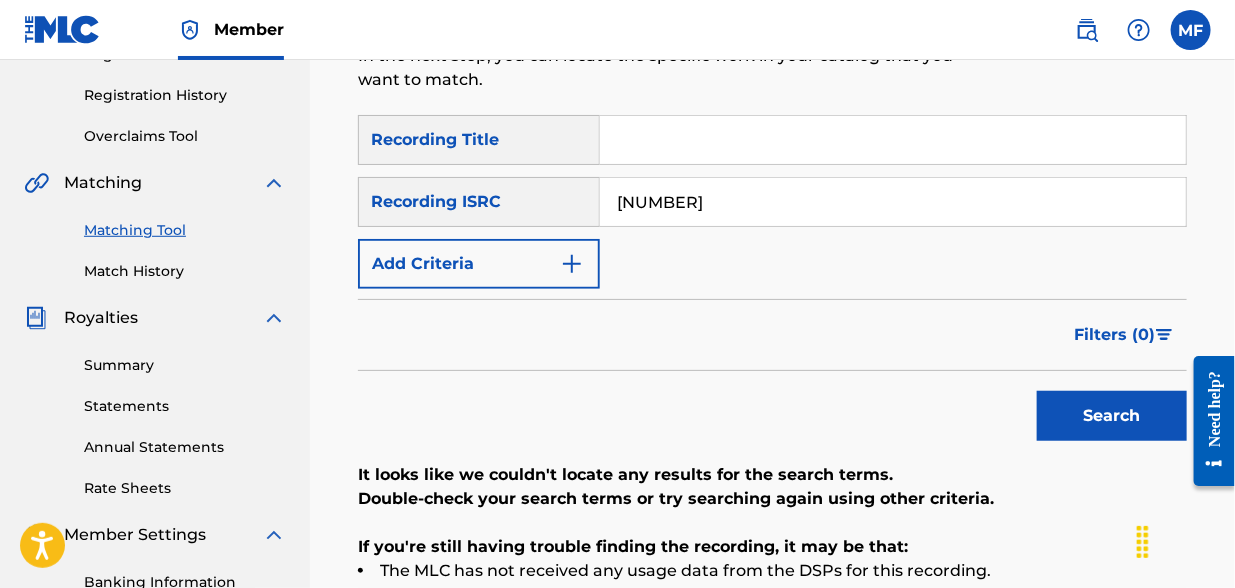 click on "Search" at bounding box center (772, 411) 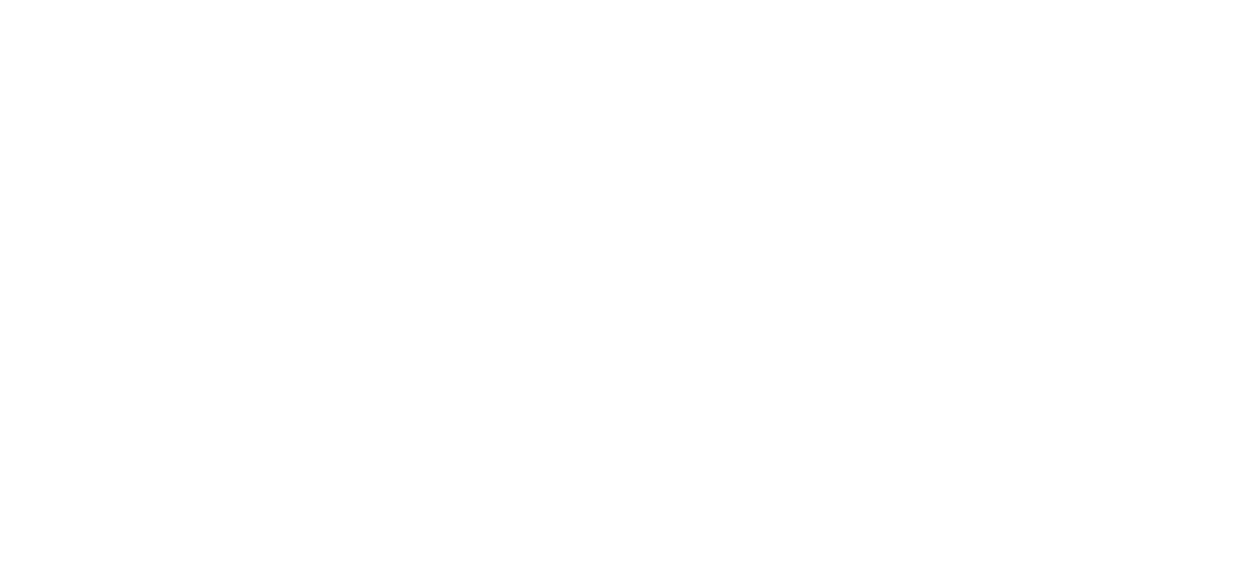 scroll, scrollTop: 0, scrollLeft: 0, axis: both 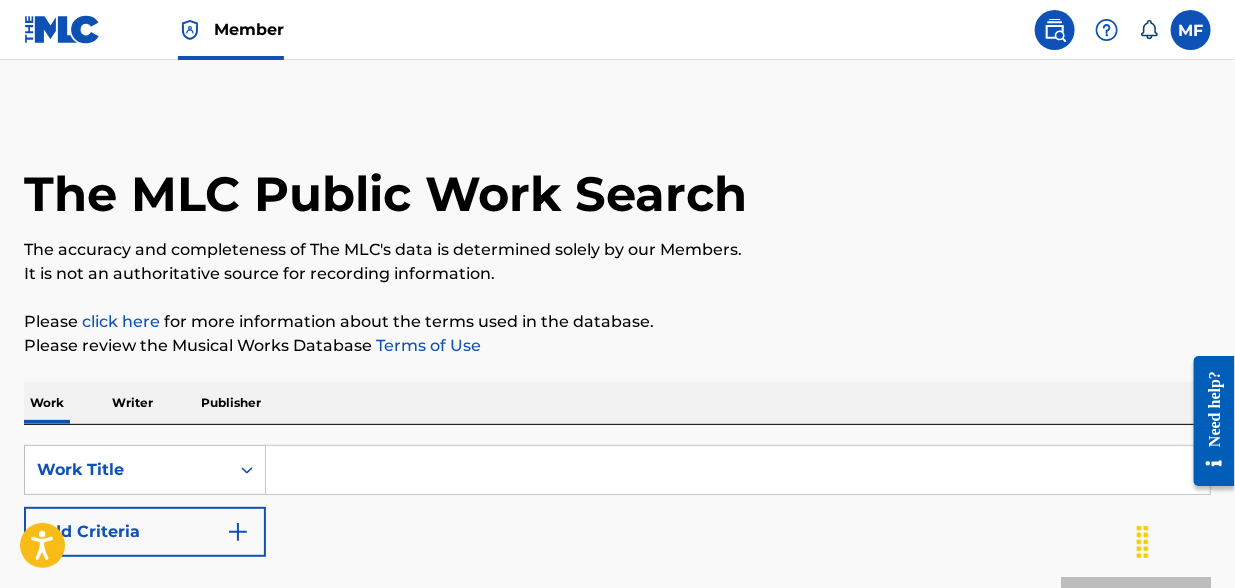 drag, startPoint x: 561, startPoint y: 470, endPoint x: 583, endPoint y: 469, distance: 22.022715 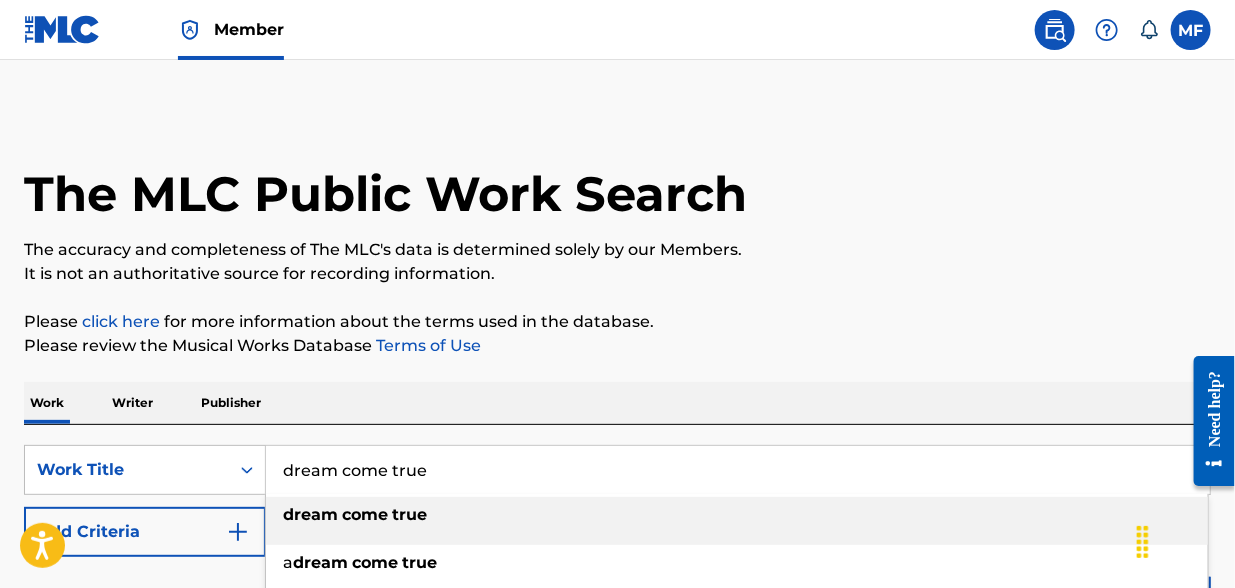 type on "dream come true" 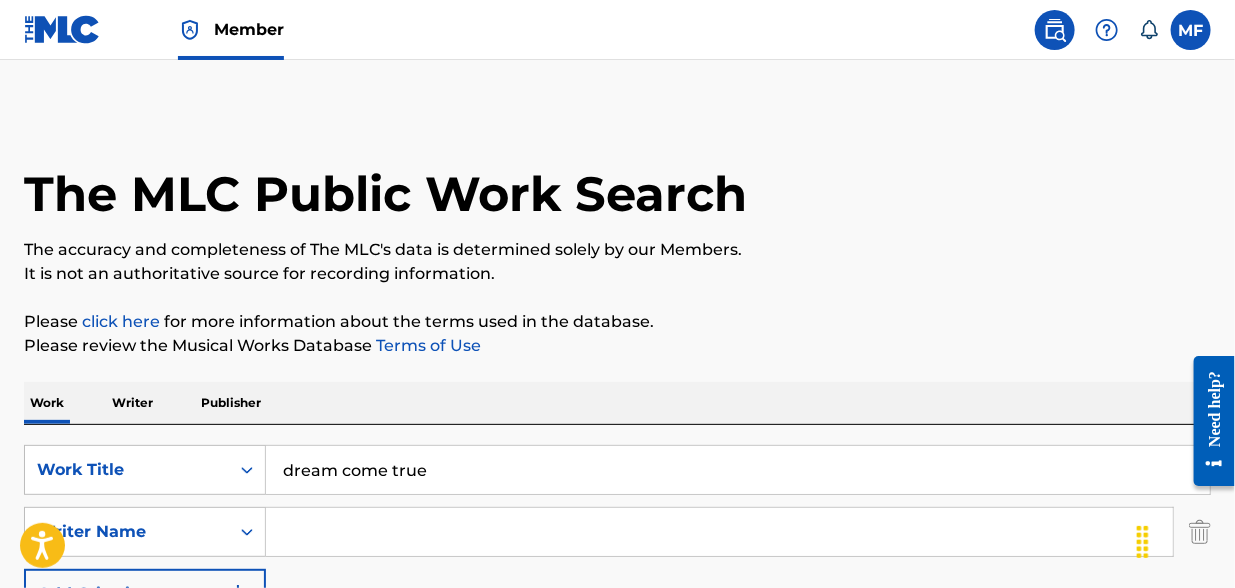 click at bounding box center [719, 532] 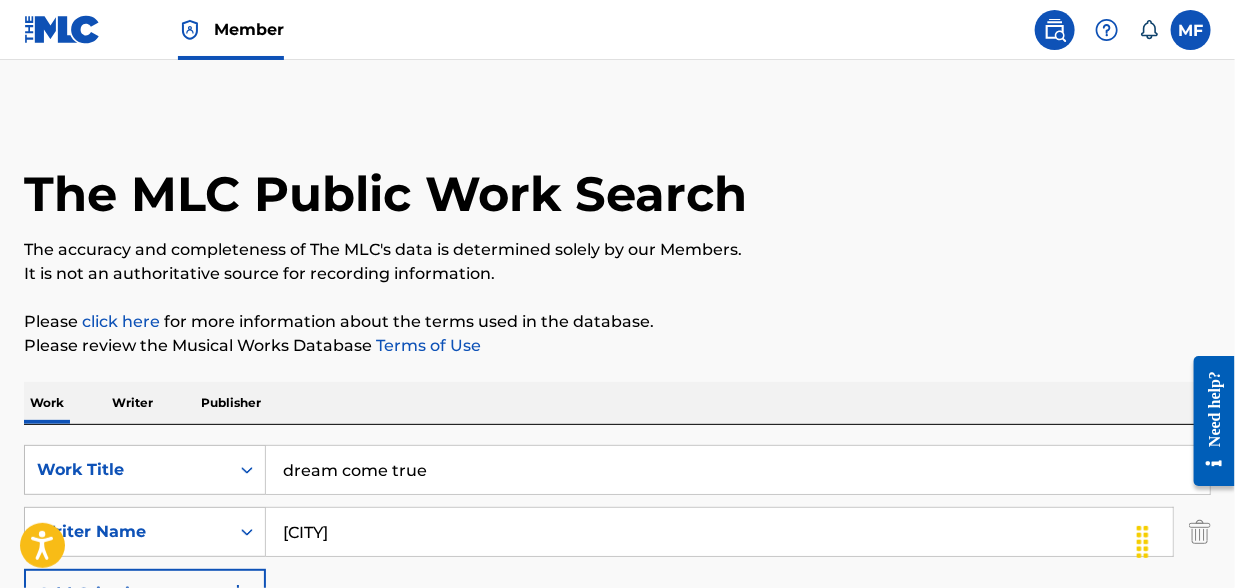 type on "newbury" 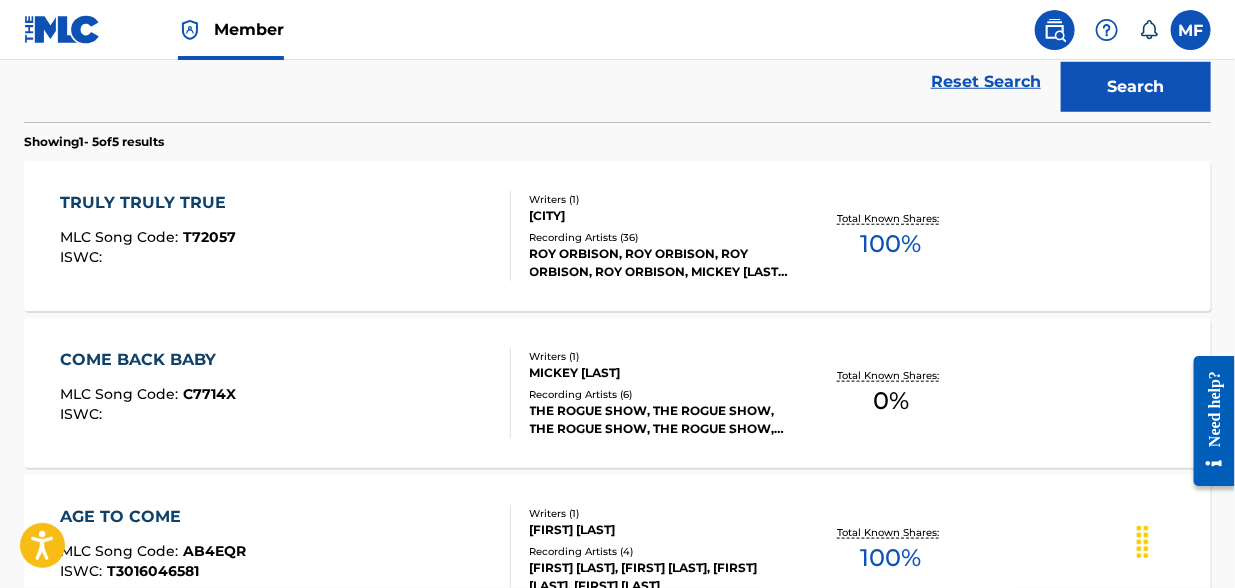 scroll, scrollTop: 545, scrollLeft: 0, axis: vertical 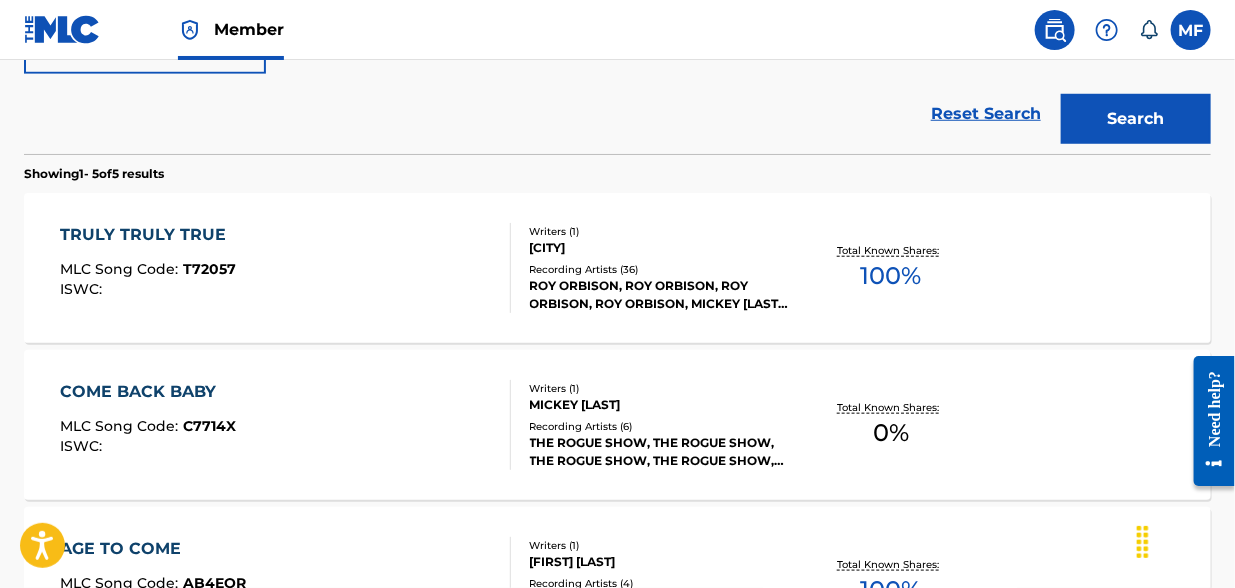 click on "TRULY TRULY TRUE MLC Song Code : T72057 ISWC : Writers ( 1 ) NEWBURY Recording Artists ( 36 ) ROY ORBISON, ROY ORBISON, ROY ORBISON, ROY ORBISON, MICKEY NEWBURY, ROY ORBISON Total Known Shares: 100 %" at bounding box center [617, 268] 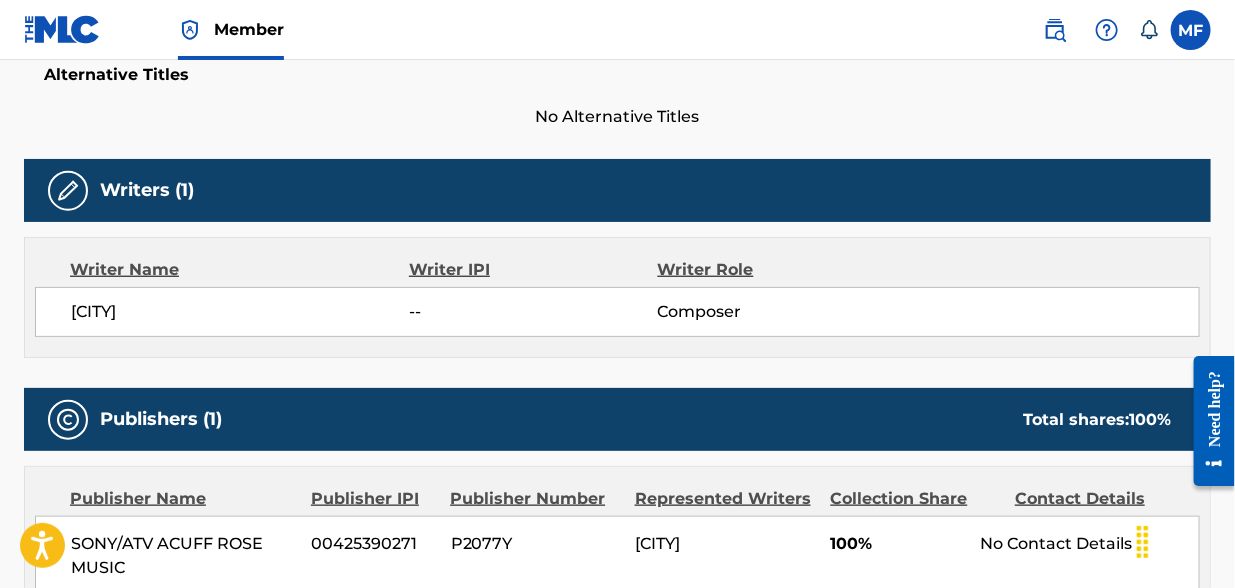 scroll, scrollTop: 0, scrollLeft: 0, axis: both 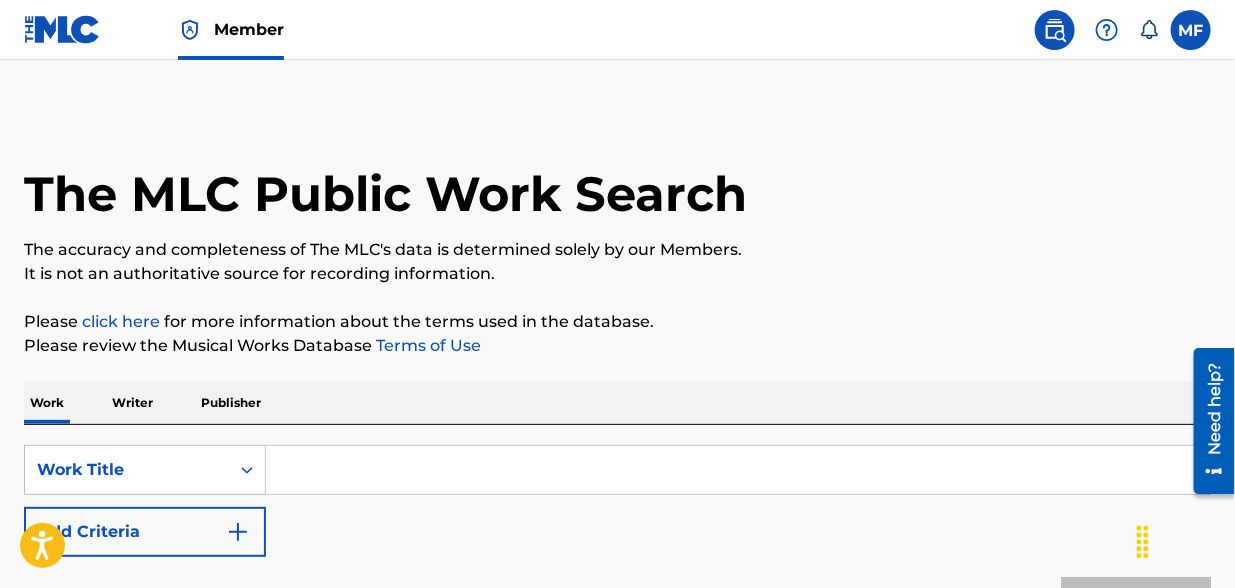click at bounding box center (738, 470) 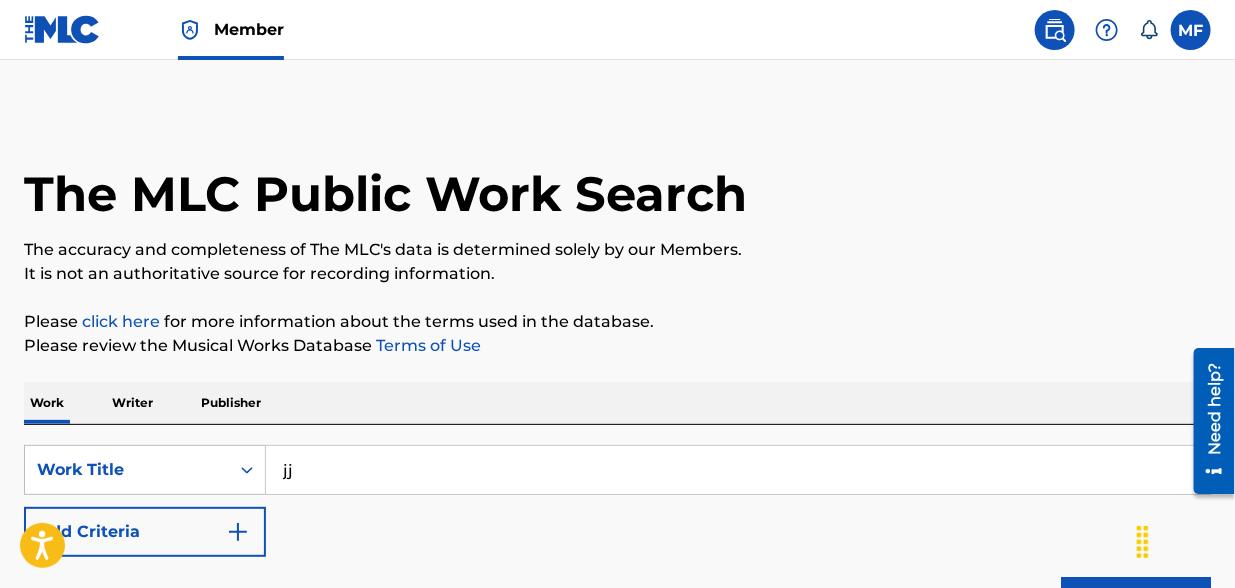 type on "j" 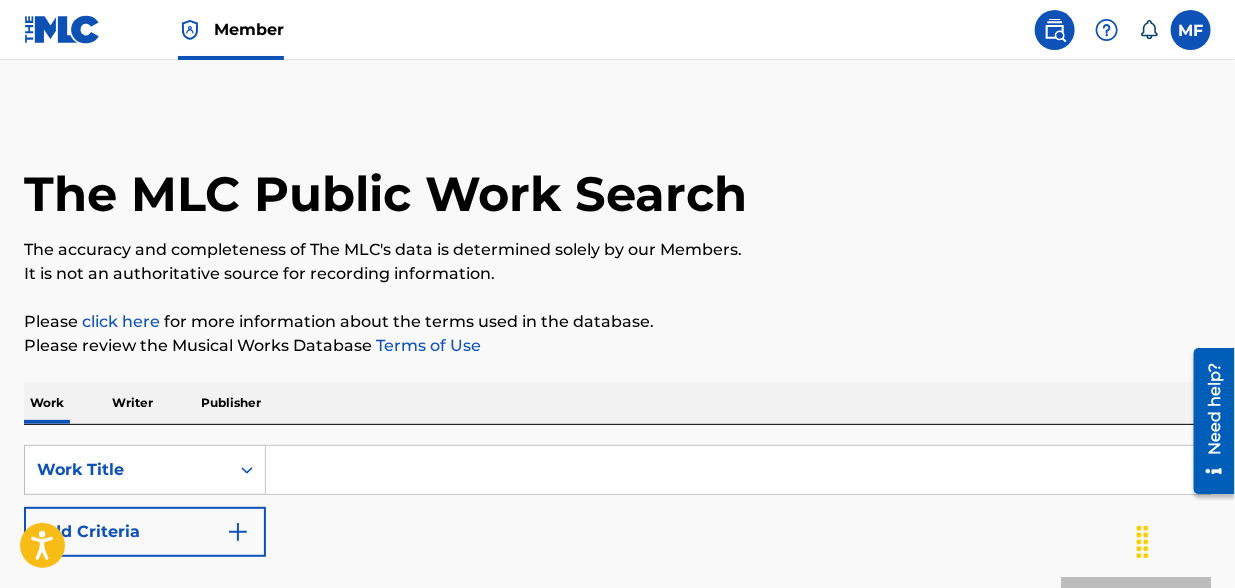 type on "h" 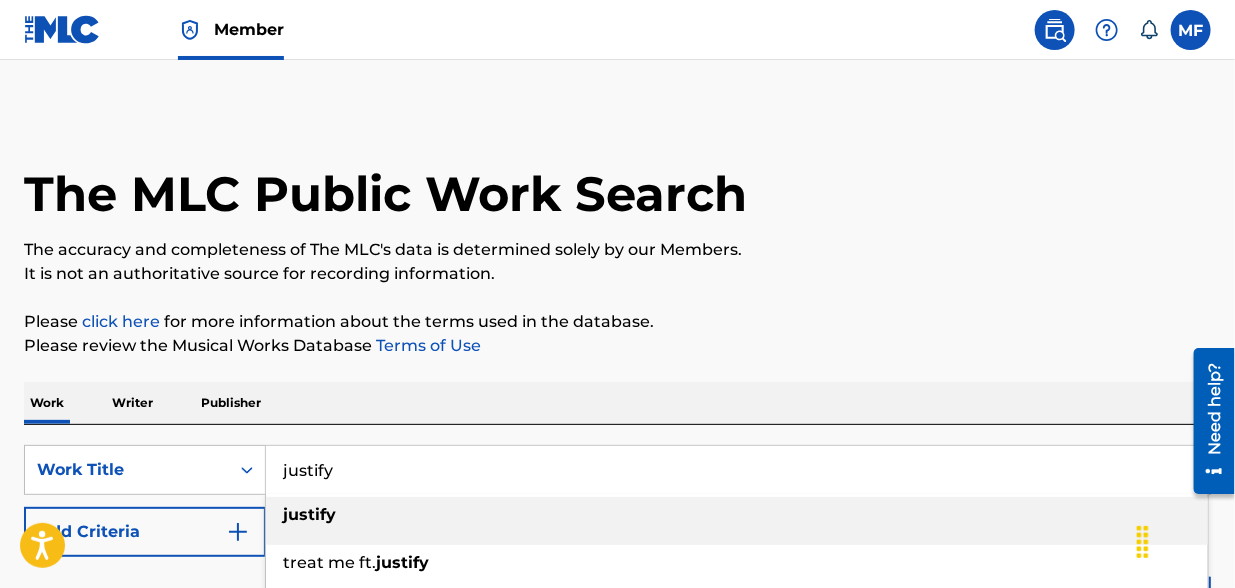 type on "justify" 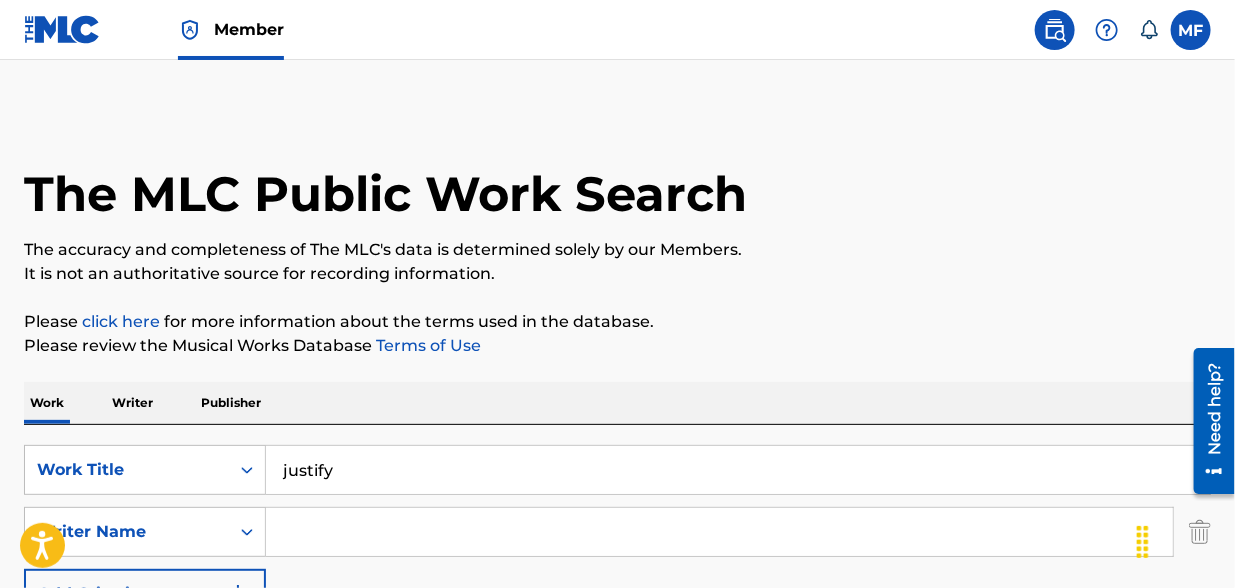 click at bounding box center [719, 532] 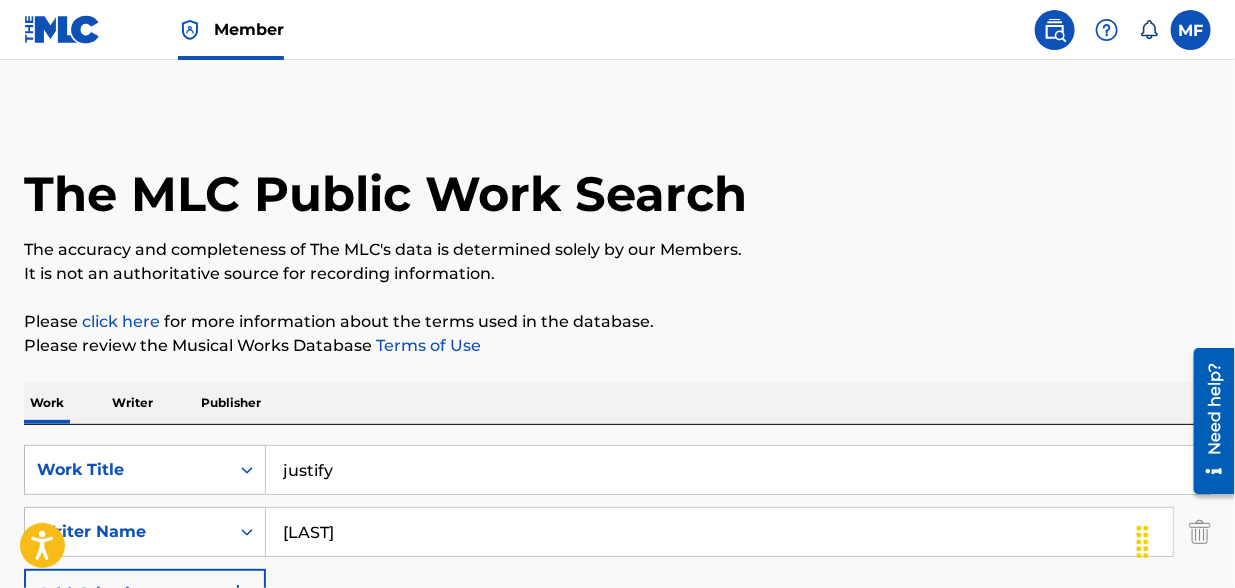 type on "[LAST]" 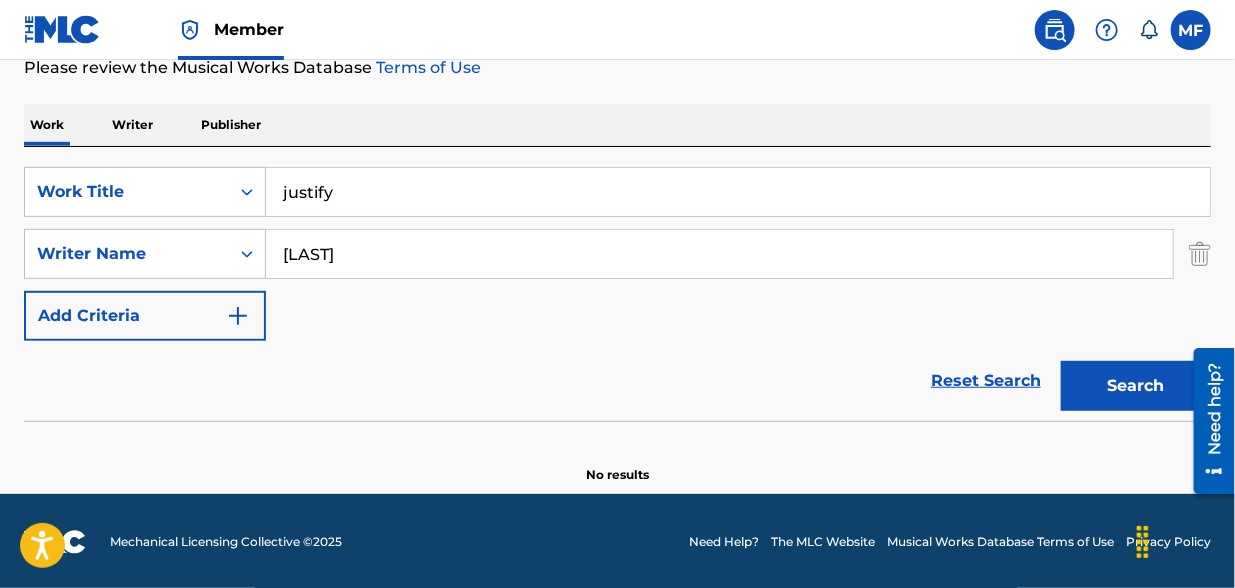 scroll, scrollTop: 279, scrollLeft: 0, axis: vertical 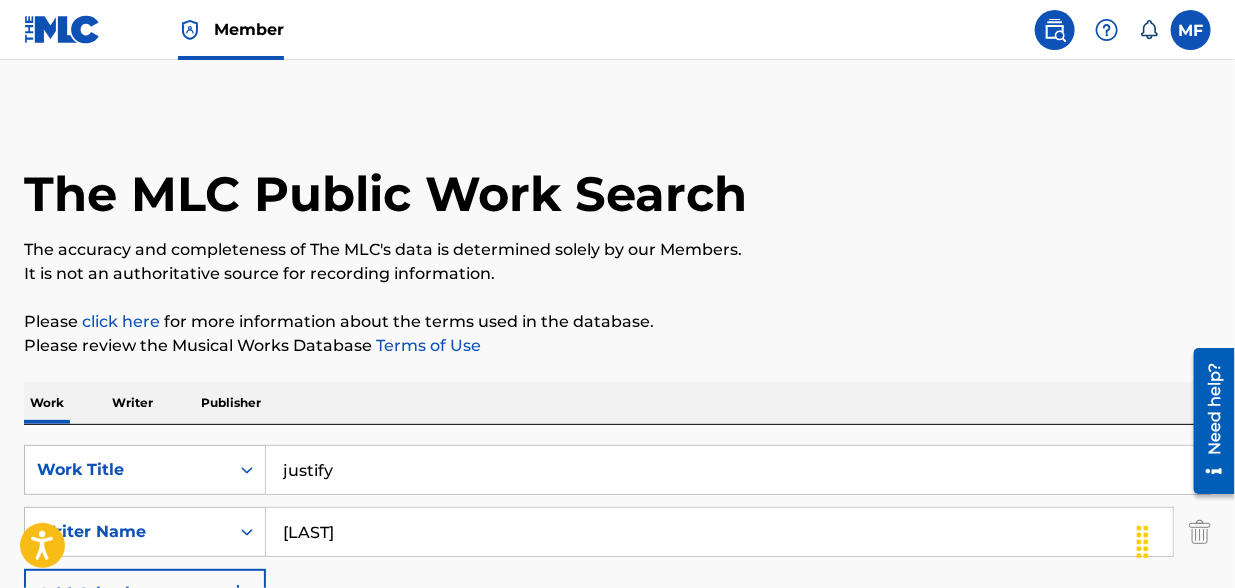 click at bounding box center (62, 29) 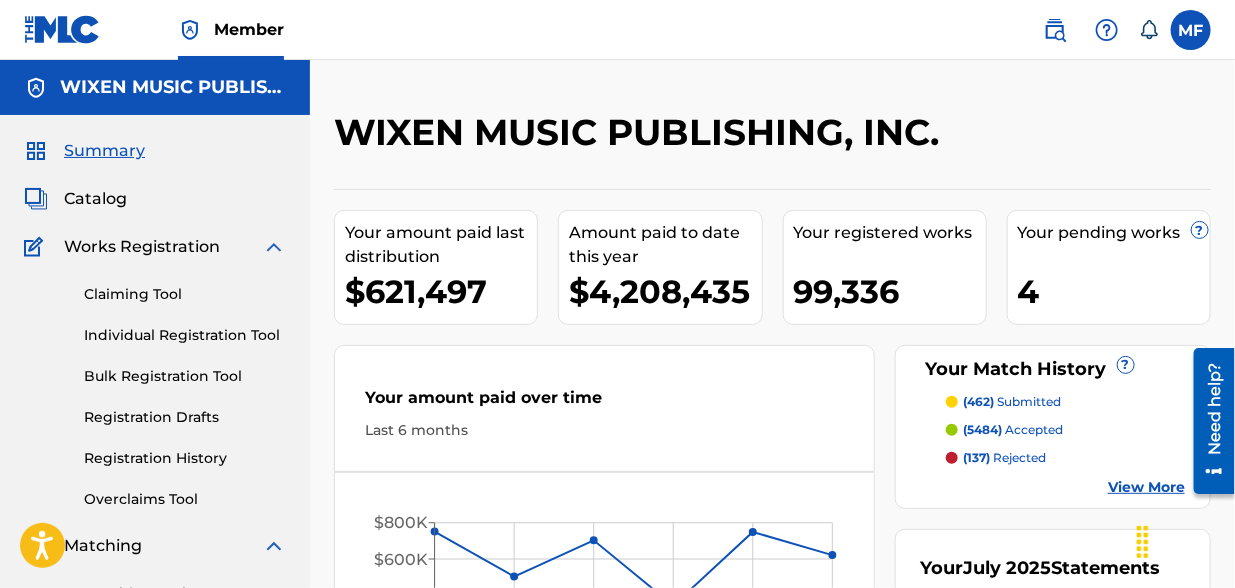 click on "Individual Registration Tool" at bounding box center [185, 335] 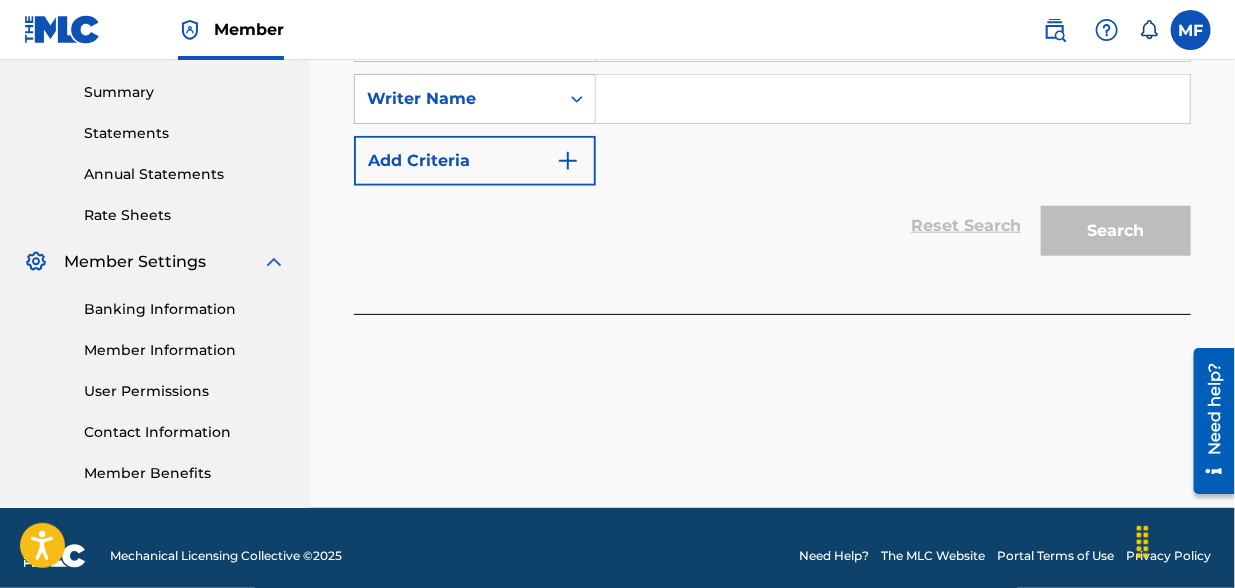 scroll, scrollTop: 545, scrollLeft: 0, axis: vertical 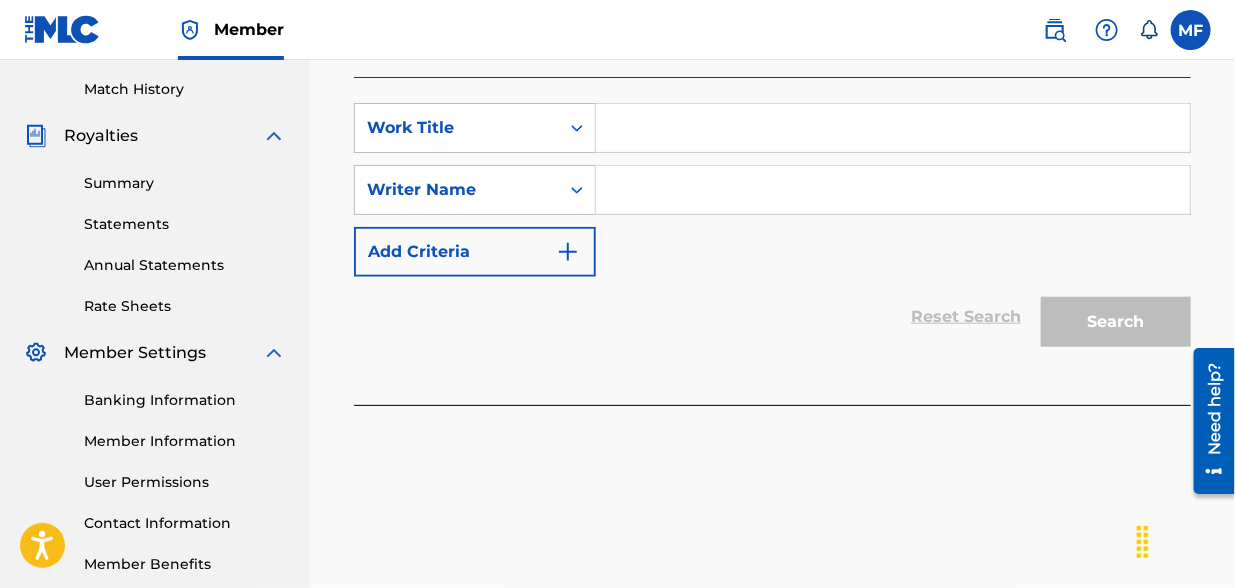 click at bounding box center (893, 128) 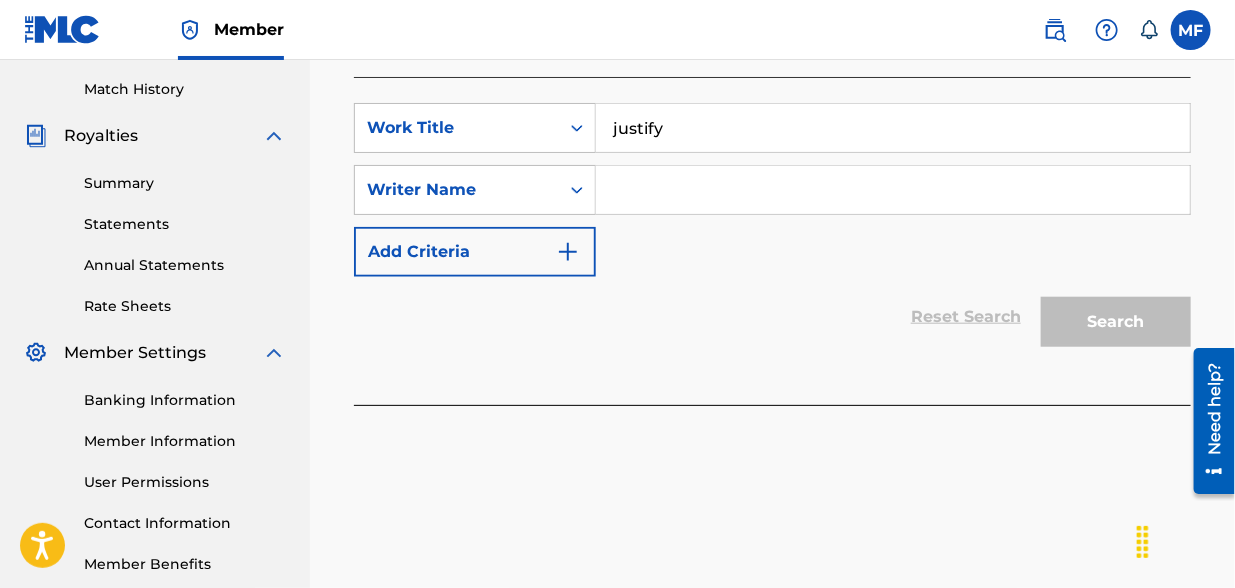 type on "justify" 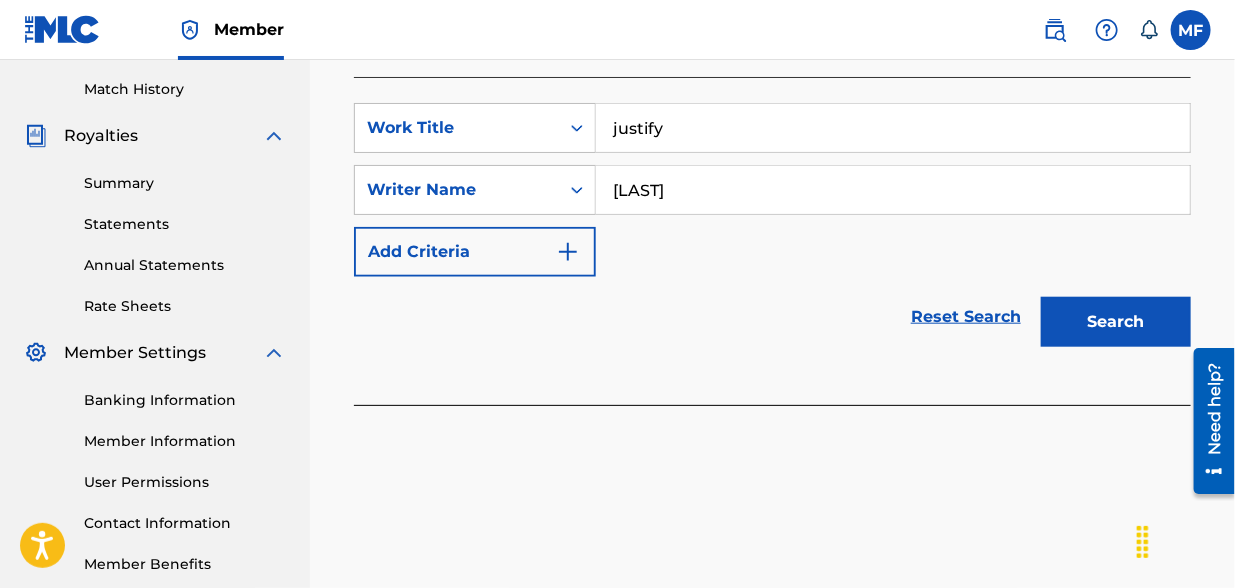 type on "[LAST]" 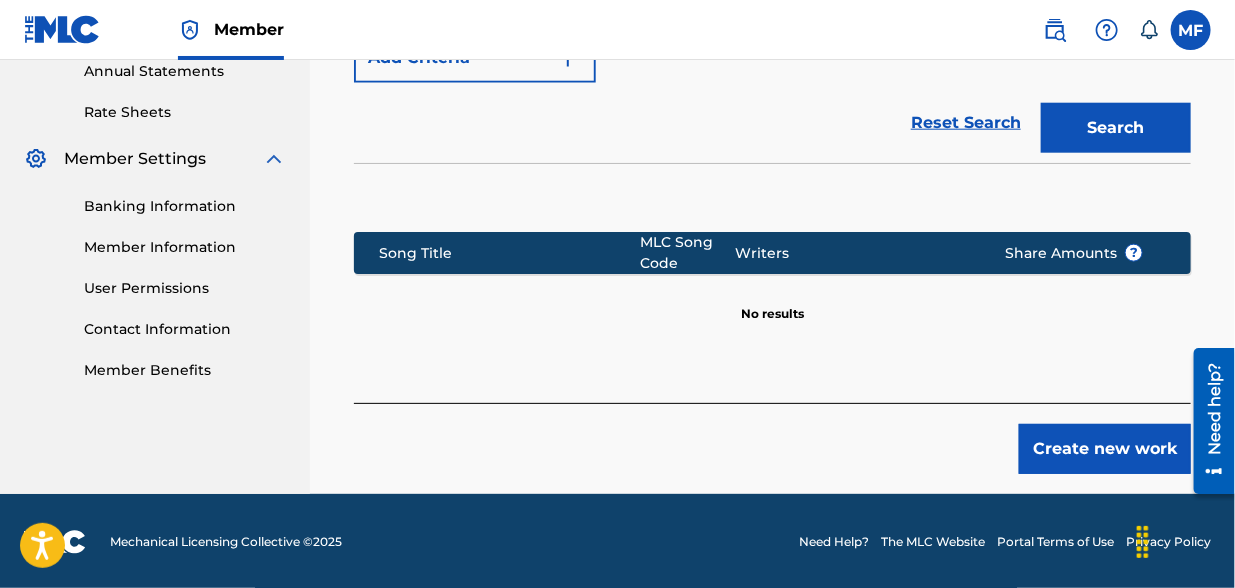 scroll, scrollTop: 740, scrollLeft: 0, axis: vertical 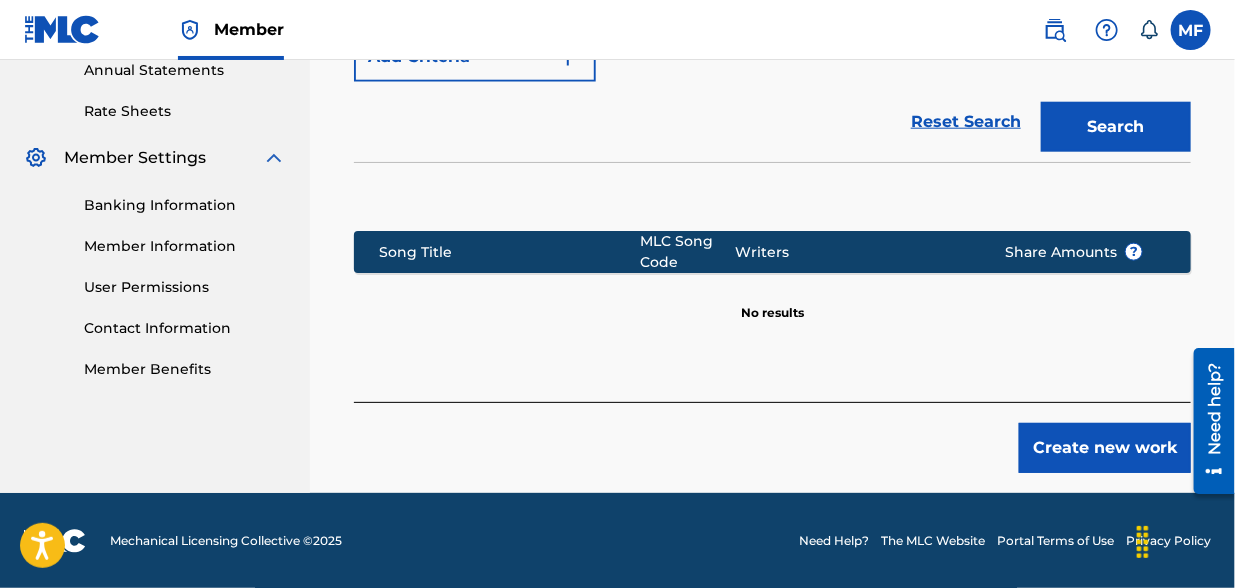 click on "Create new work" at bounding box center (1105, 448) 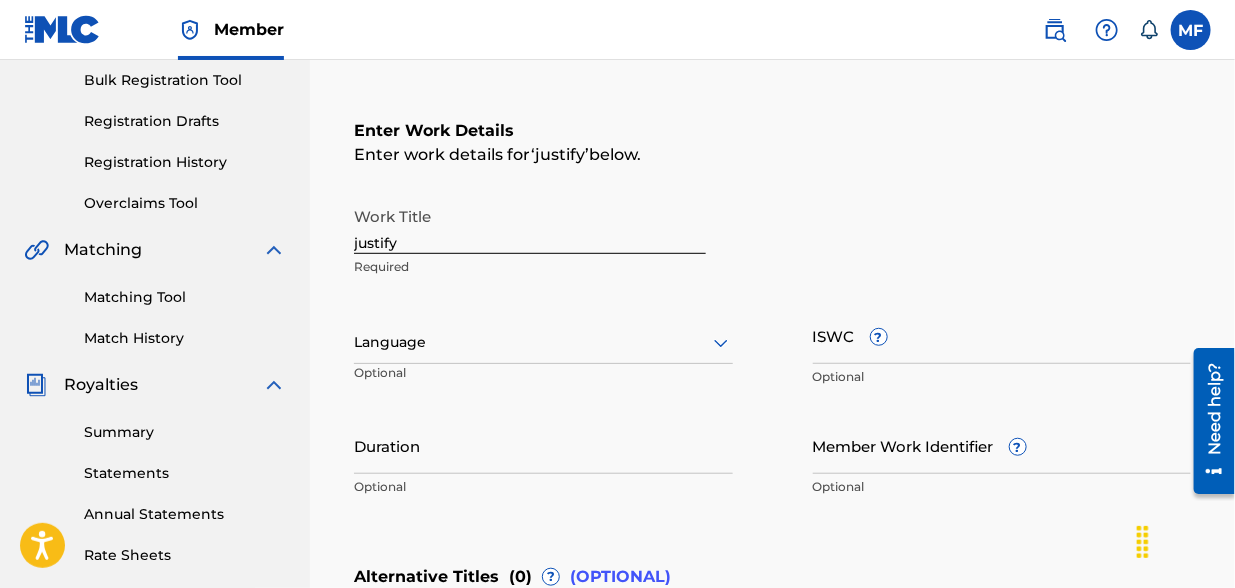 scroll, scrollTop: 249, scrollLeft: 0, axis: vertical 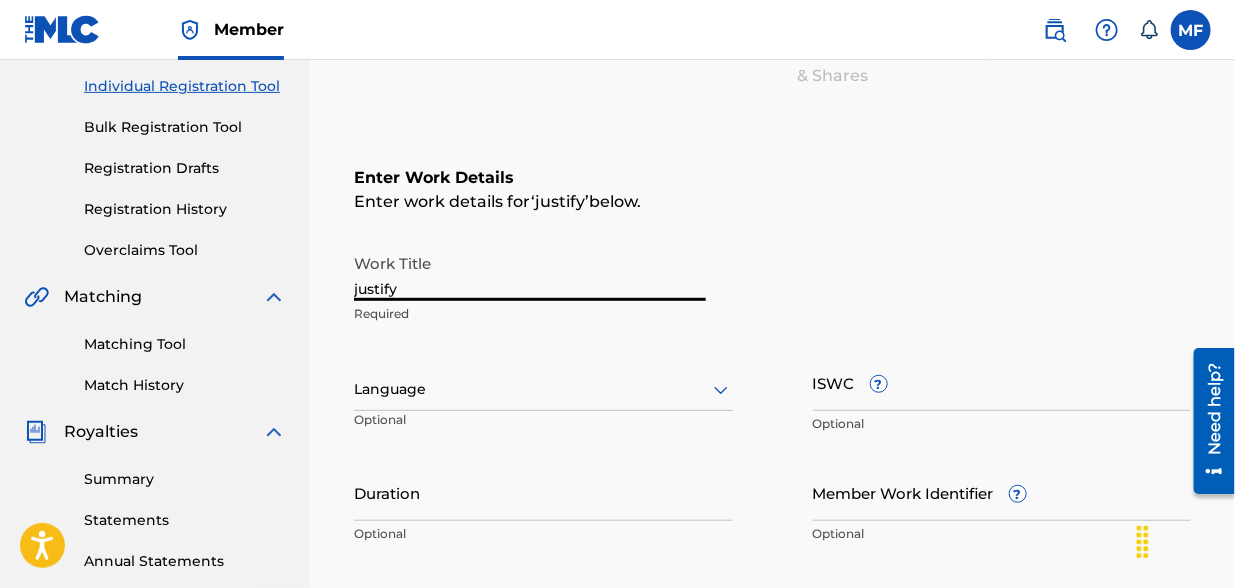 drag, startPoint x: 535, startPoint y: 285, endPoint x: 189, endPoint y: 242, distance: 348.6617 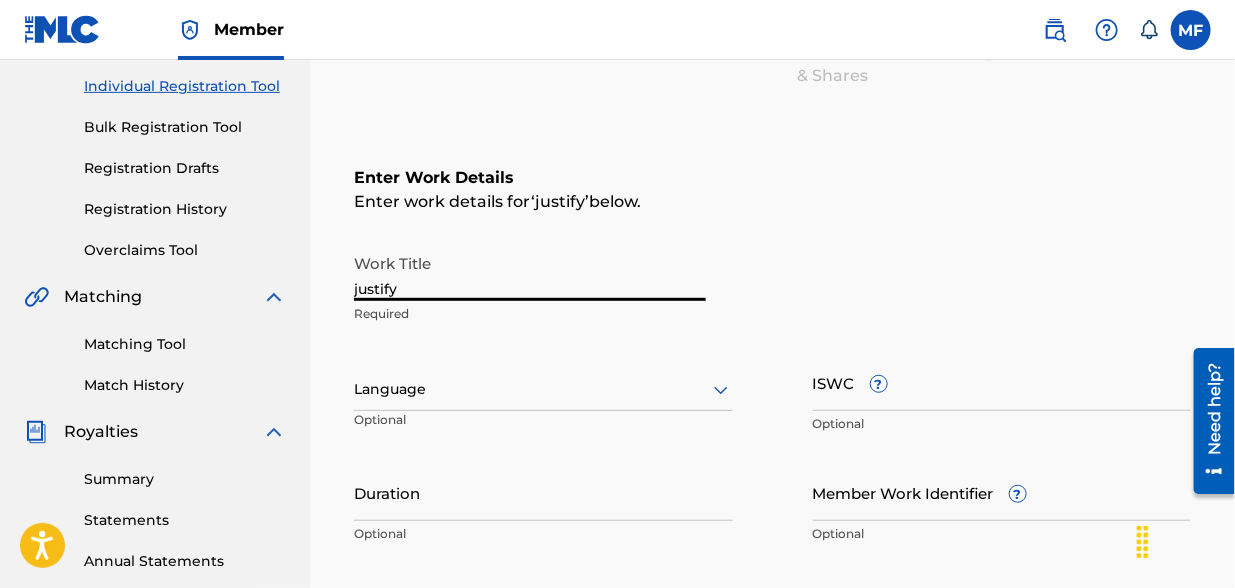 click on "WIXEN MUSIC PUBLISHING, INC. Summary Catalog Works Registration Claiming Tool Individual Registration Tool Bulk Registration Tool Registration Drafts Registration History Overclaims Tool Matching Matching Tool Match History Royalties Summary Statements Annual Statements Rate Sheets Member Settings Banking Information Member Information User Permissions Contact Information Member Benefits Register Work Search Enter Work Details Add Writers Add Publishers & Shares Add Recording Review Enter Work Details Enter work details for ‘ [WORD] ’ below. Work Title   [WORD] Required Language Optional ISWC   ? Optional Duration   Optional Member Work Identifier   ? Optional Alternative Titles ( 0 ) ? (OPTIONAL) Add Alternative Title Back Save as draft Next" at bounding box center (617, 379) 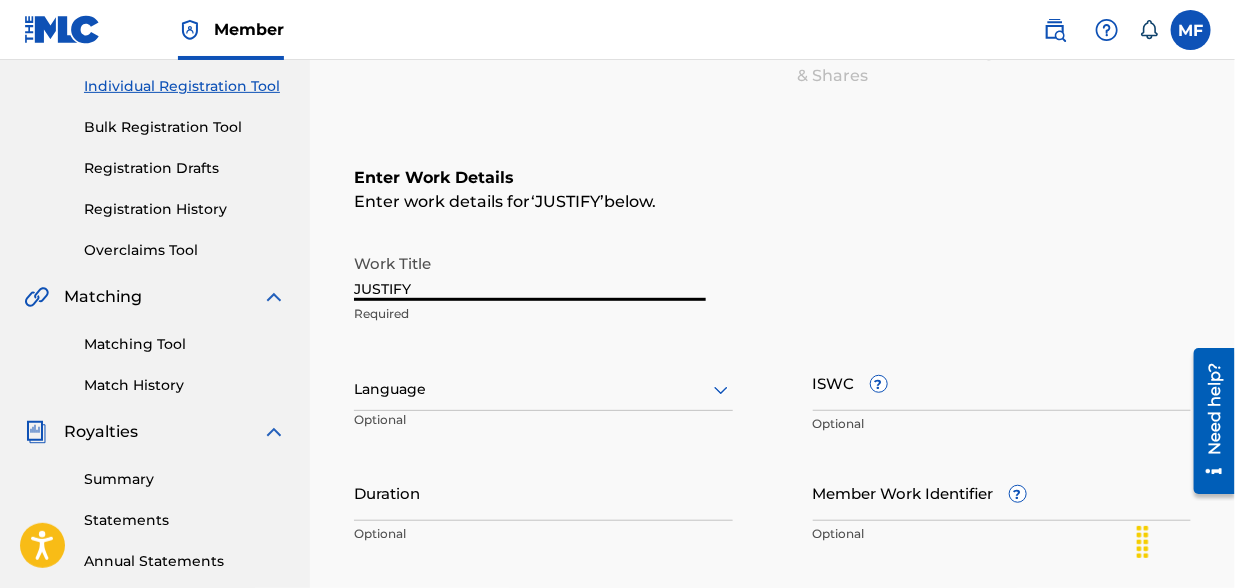 type on "JUSTIFY" 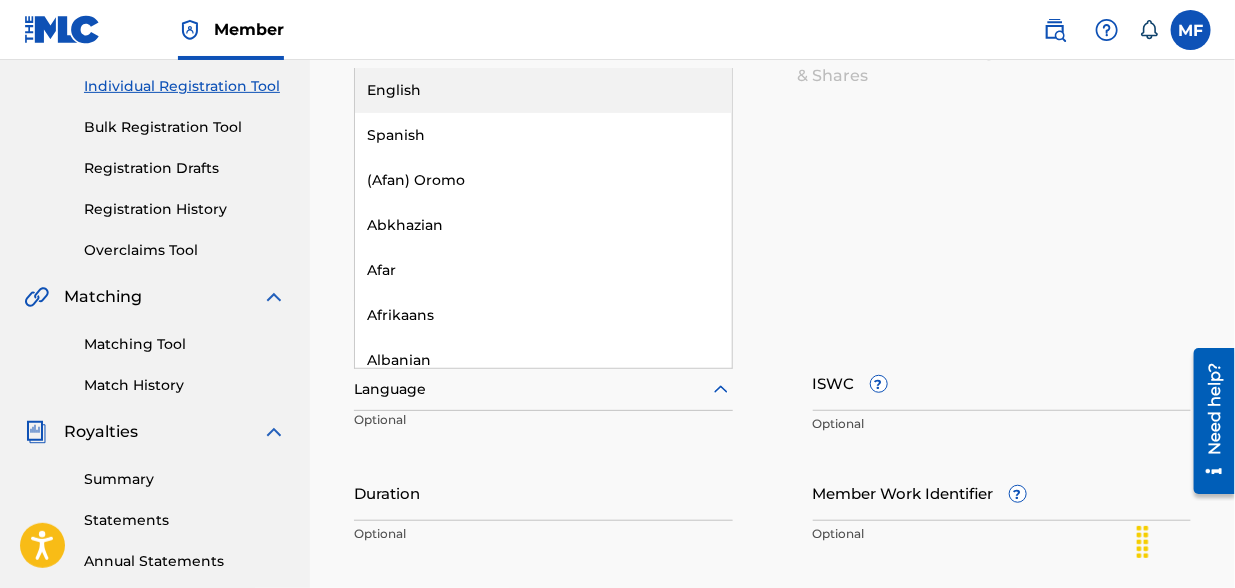 click on "English" at bounding box center (543, 90) 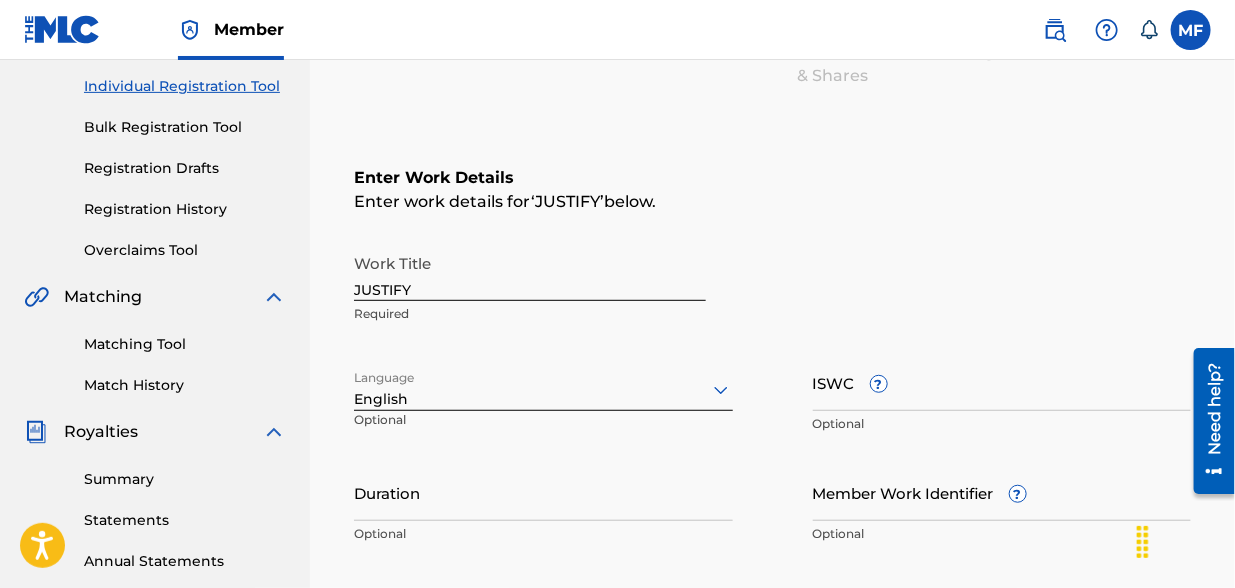 click on "ISWC   ?" at bounding box center (1002, 382) 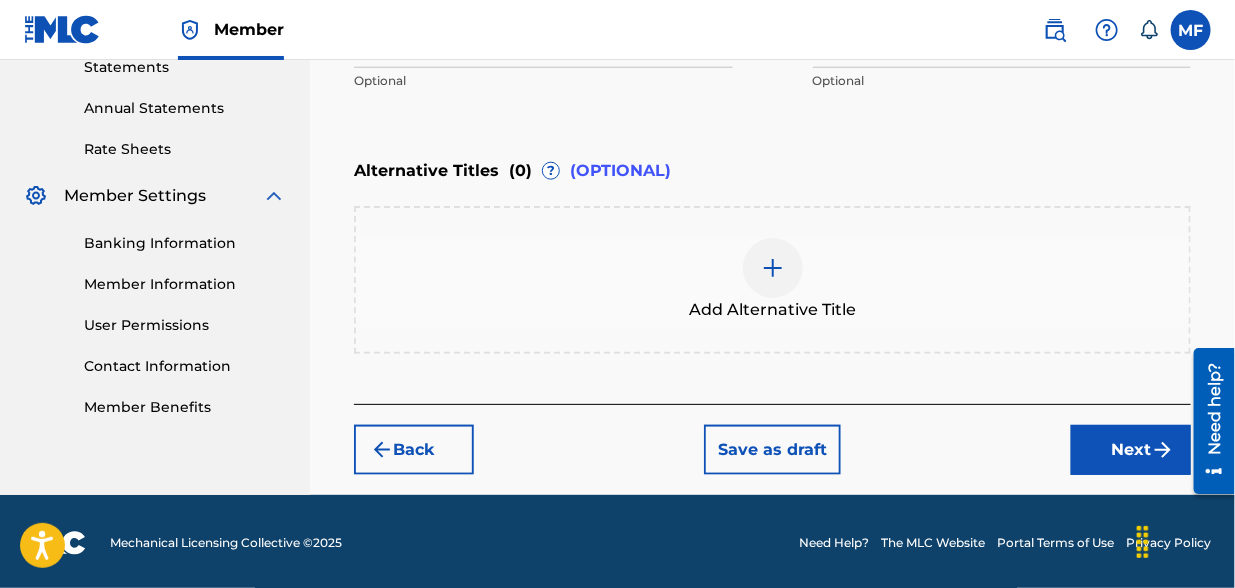 scroll, scrollTop: 703, scrollLeft: 0, axis: vertical 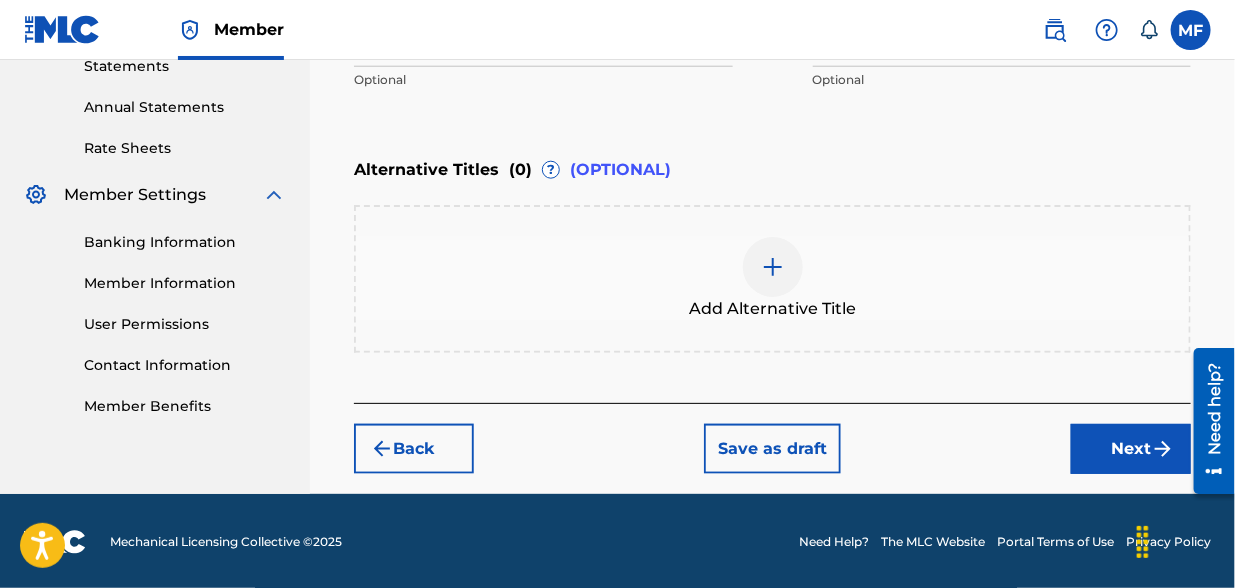 type on "[NUMBER]" 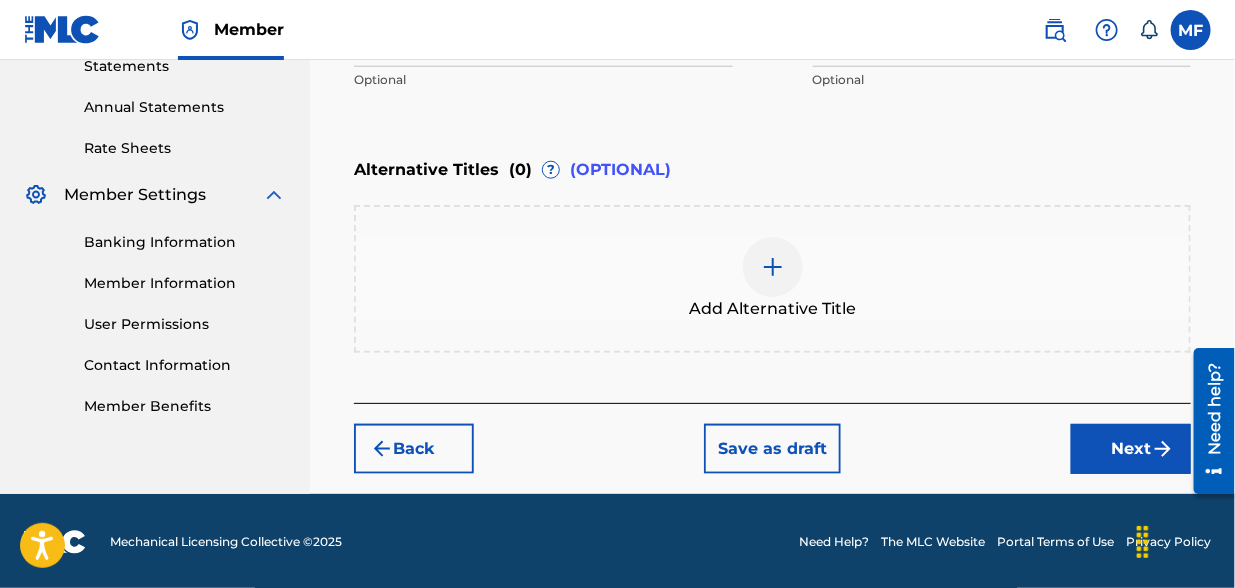 drag, startPoint x: 1150, startPoint y: 456, endPoint x: 1138, endPoint y: 445, distance: 16.27882 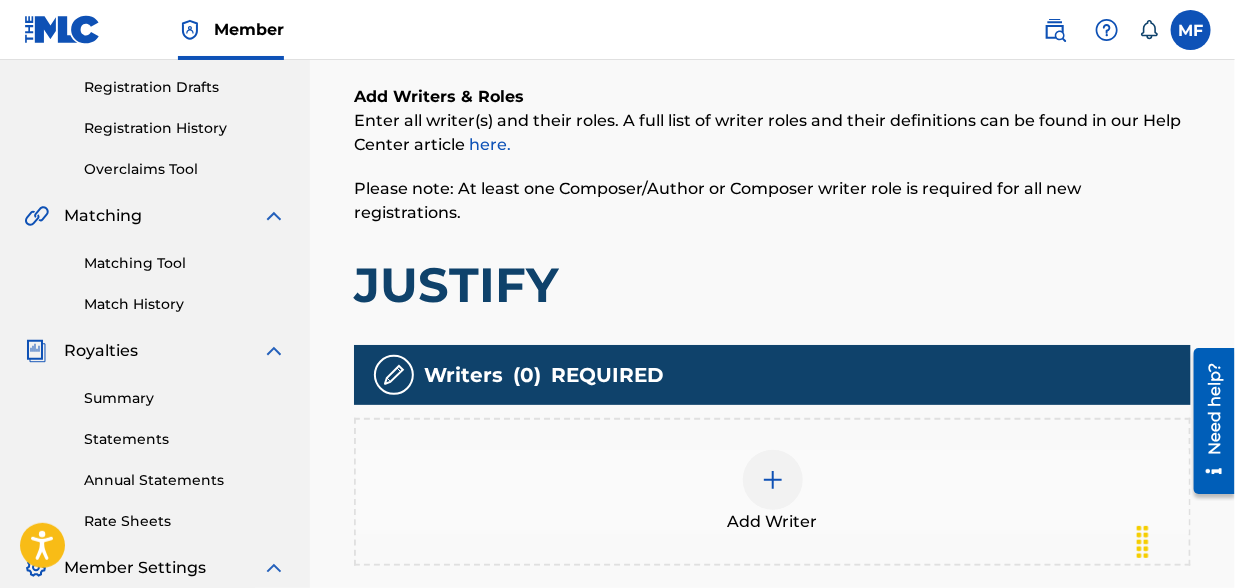 scroll, scrollTop: 362, scrollLeft: 0, axis: vertical 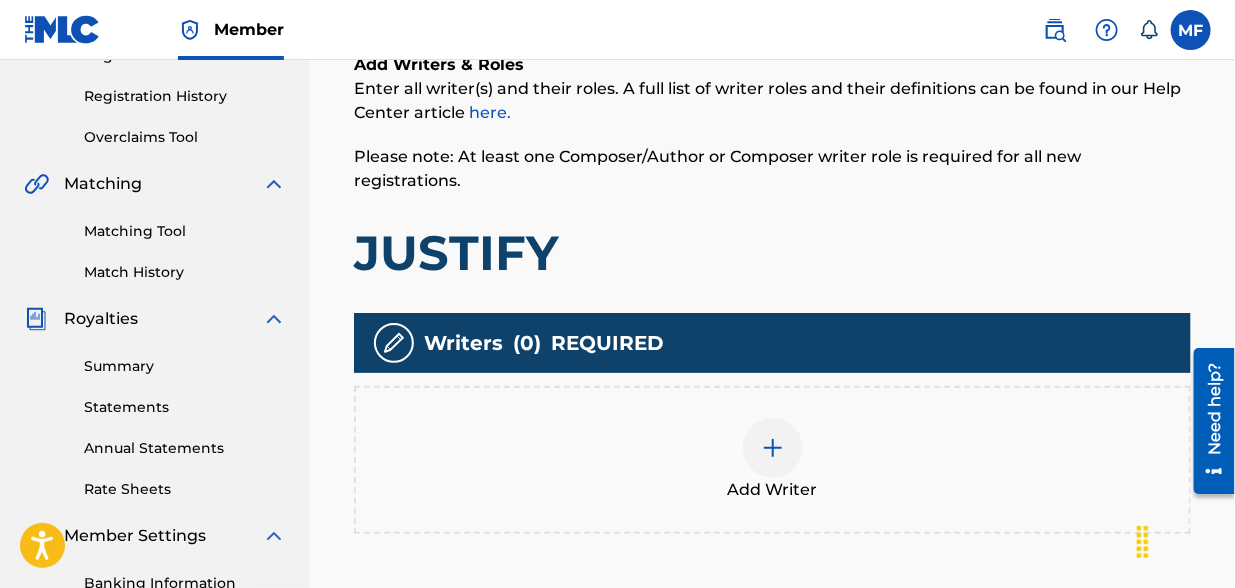 click at bounding box center [773, 448] 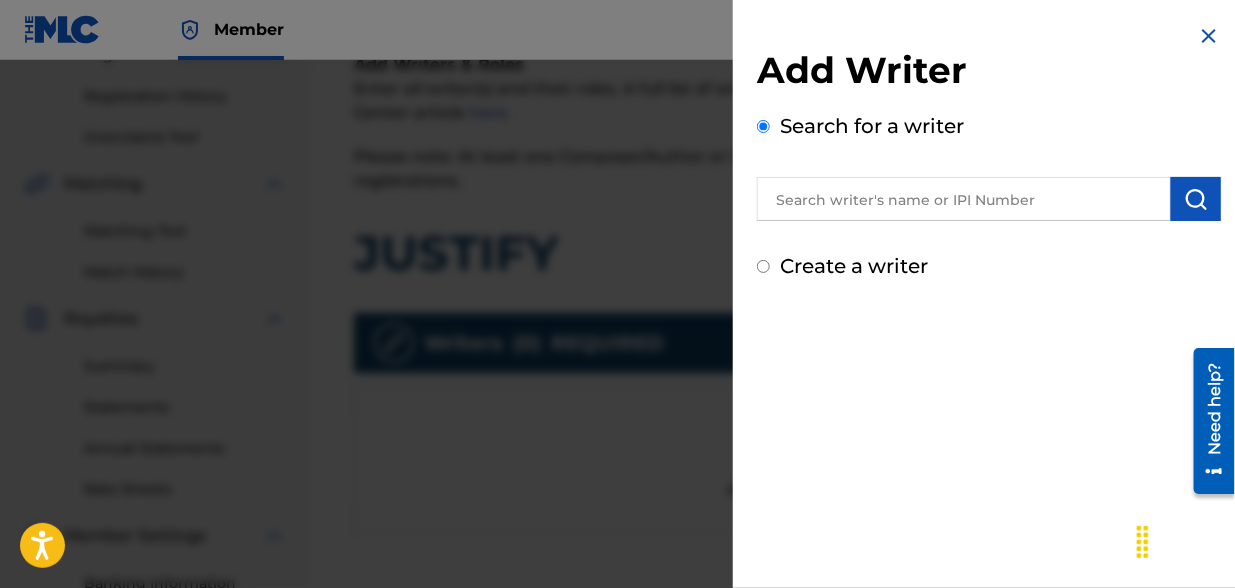 click at bounding box center (964, 199) 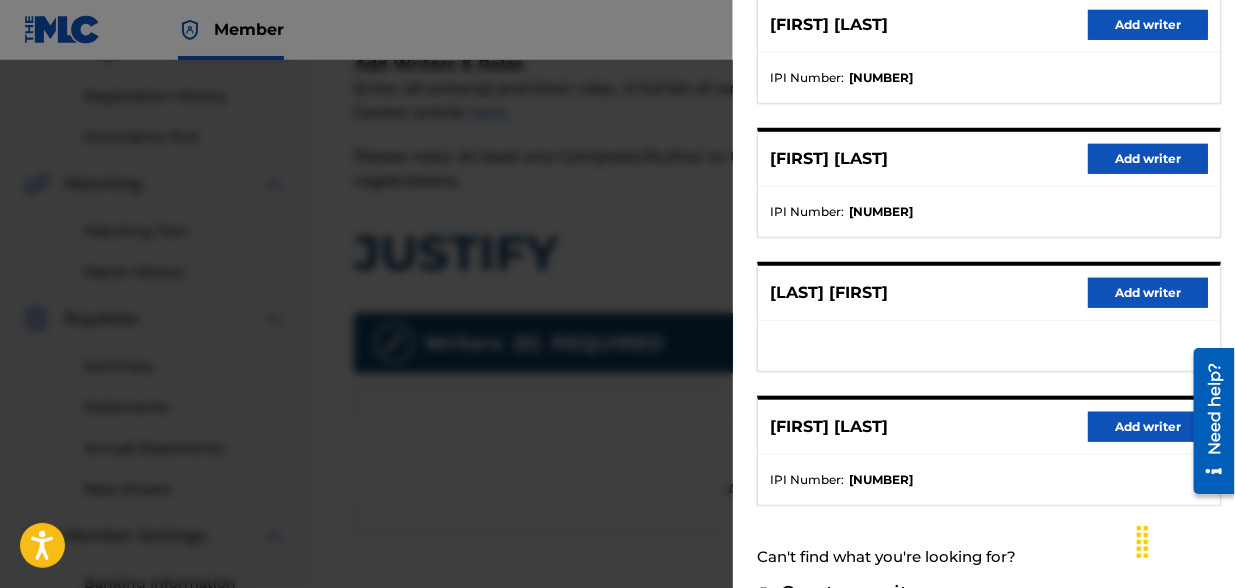 scroll, scrollTop: 450, scrollLeft: 0, axis: vertical 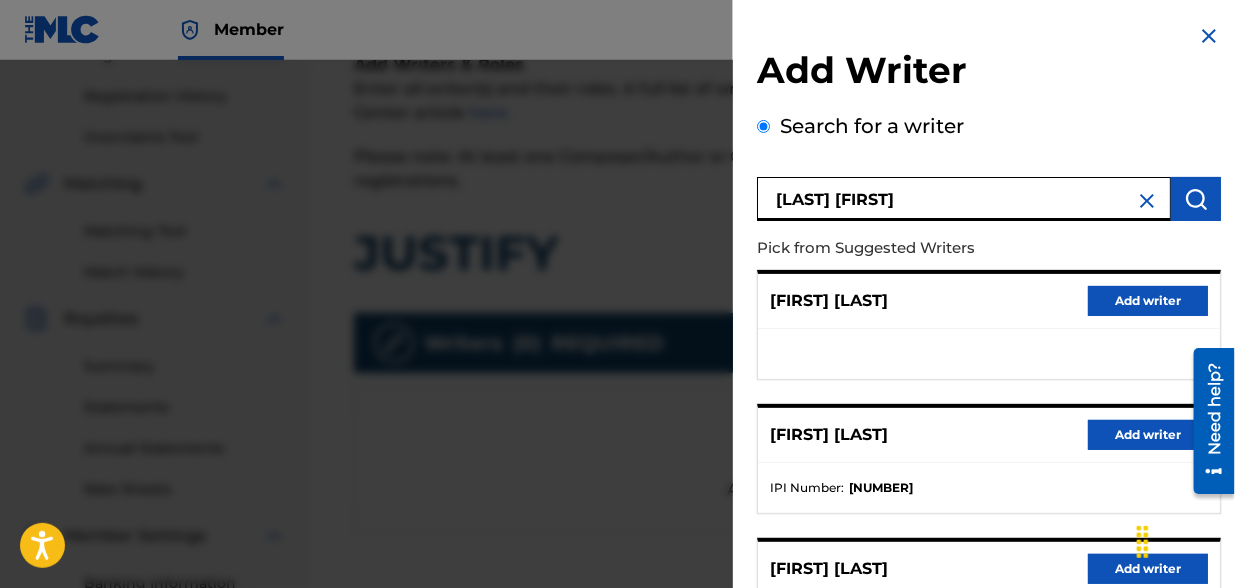 drag, startPoint x: 998, startPoint y: 190, endPoint x: 162, endPoint y: 90, distance: 841.9596 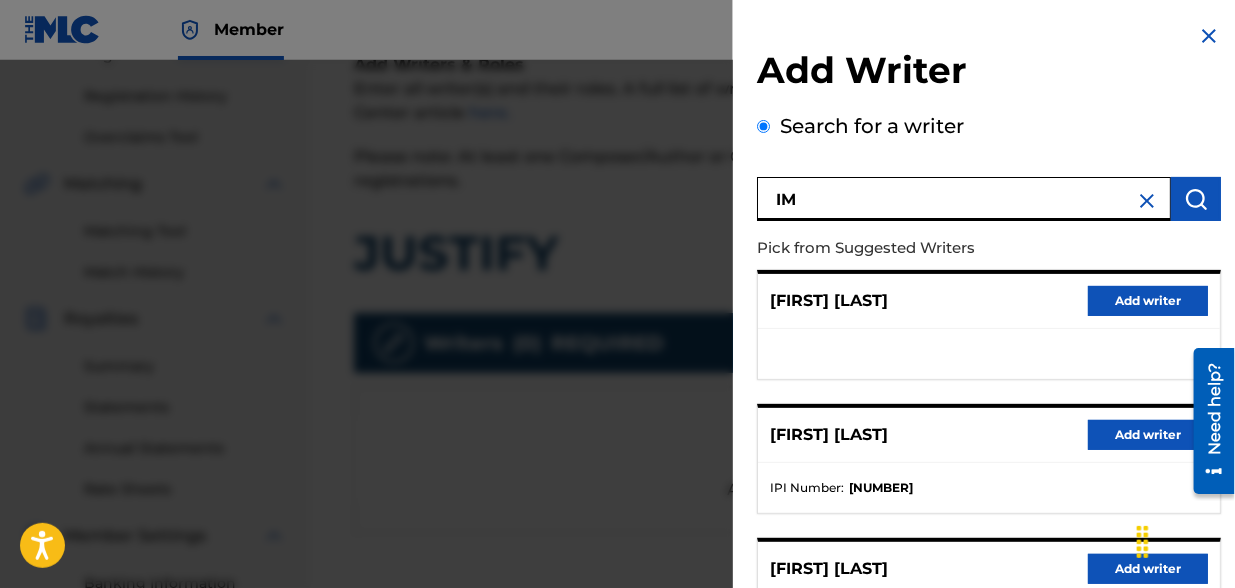 type on "I" 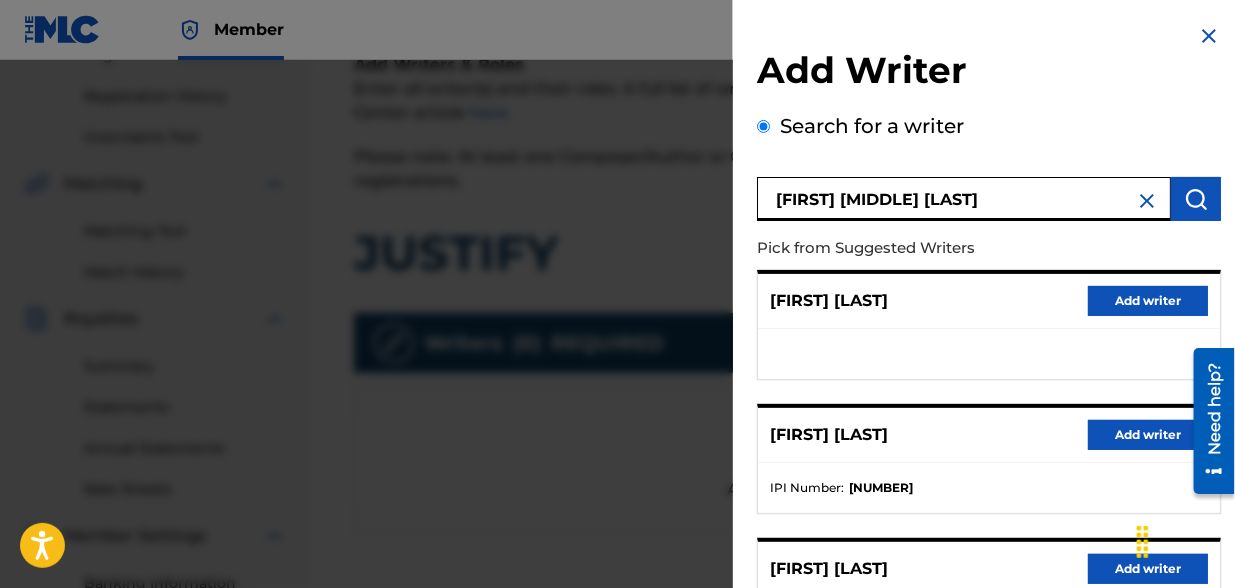 type on "[FIRST] [MIDDLE] [LAST]" 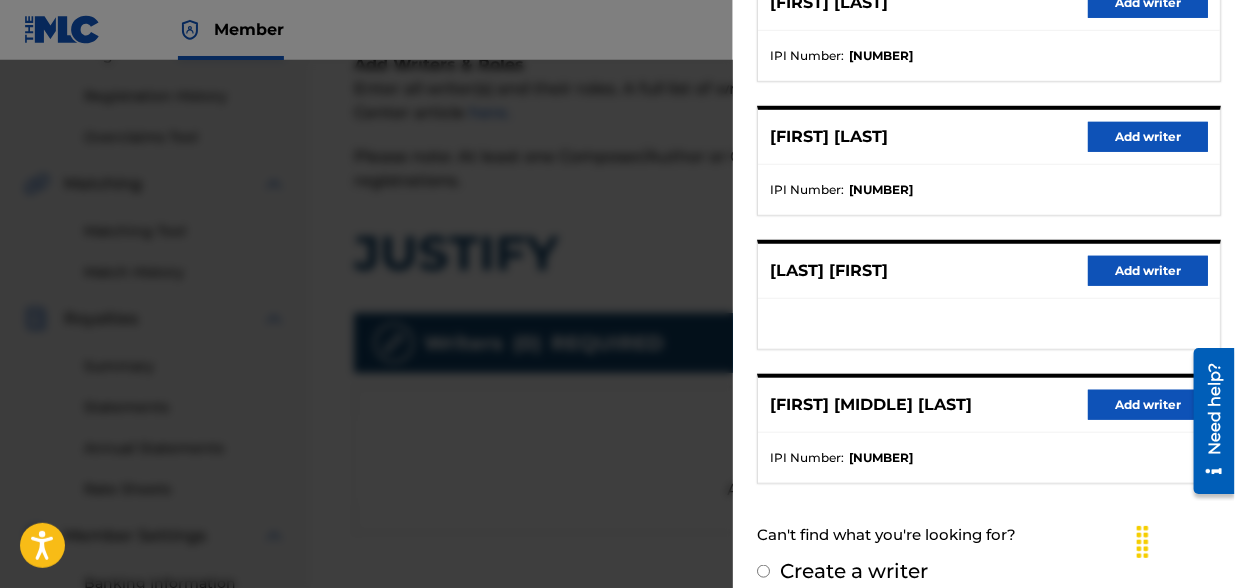 scroll, scrollTop: 450, scrollLeft: 0, axis: vertical 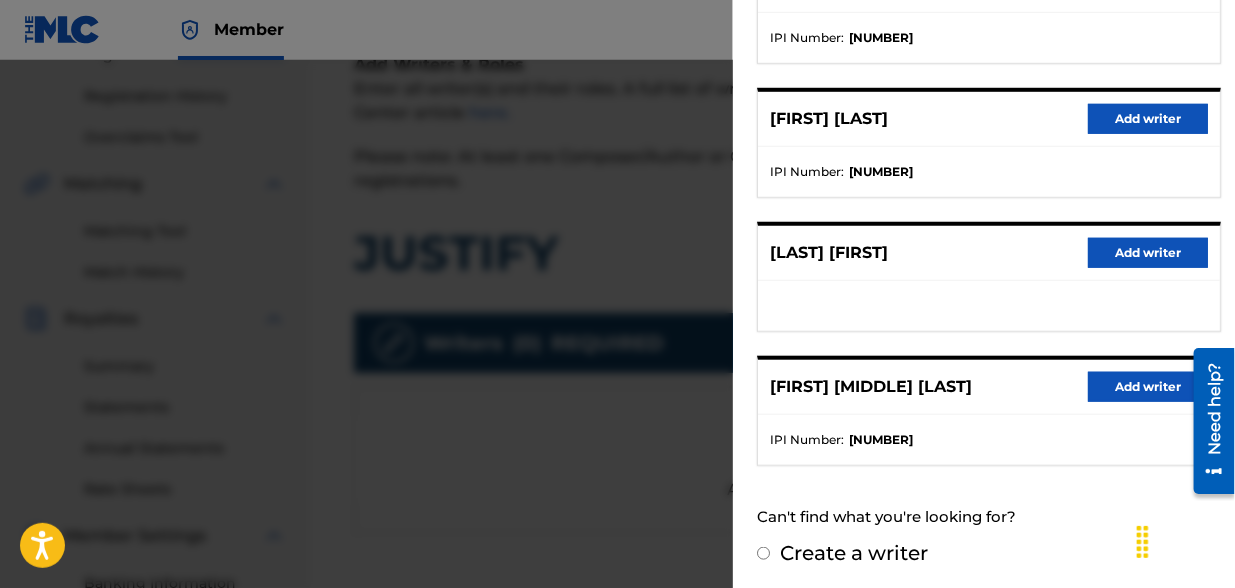 drag, startPoint x: 1127, startPoint y: 379, endPoint x: 499, endPoint y: 66, distance: 701.6787 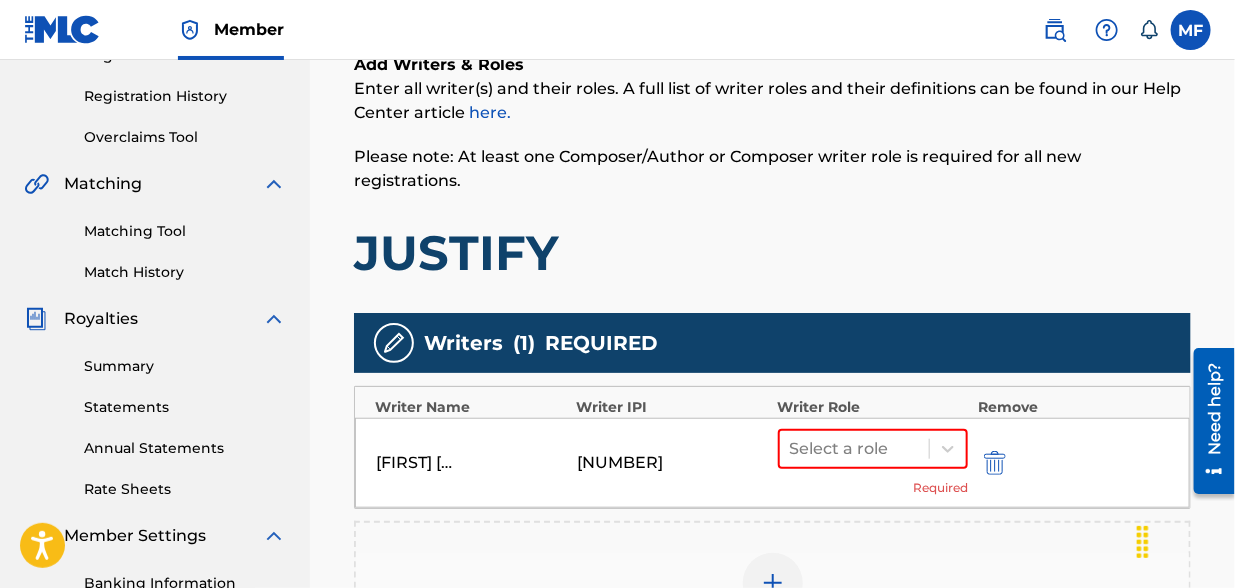 click at bounding box center (855, 449) 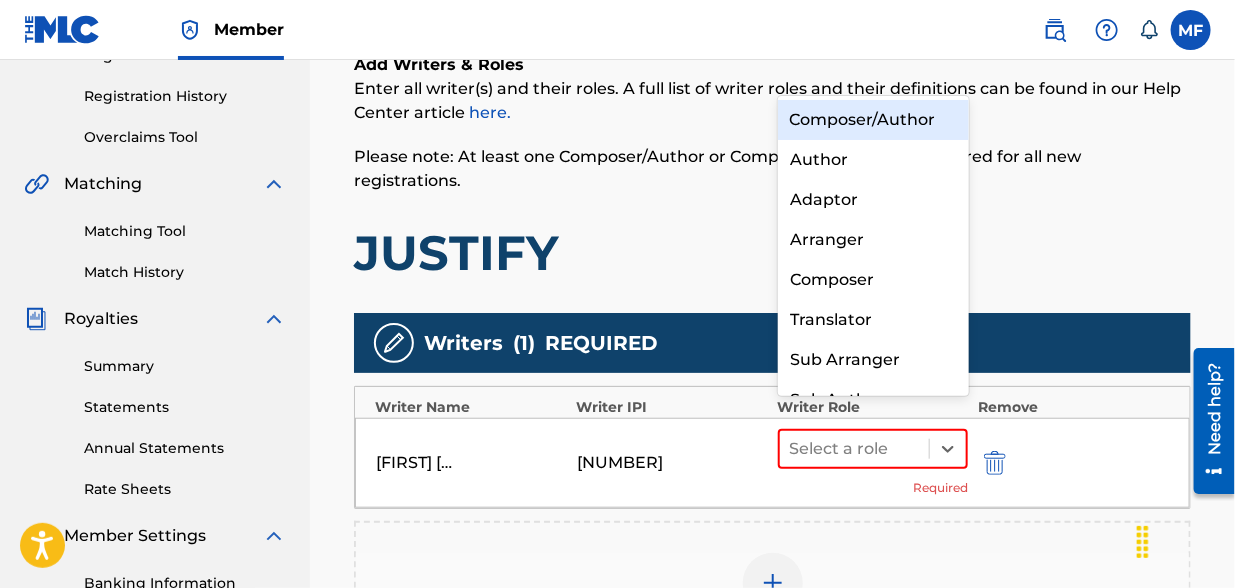 click on "Composer/Author" at bounding box center (873, 120) 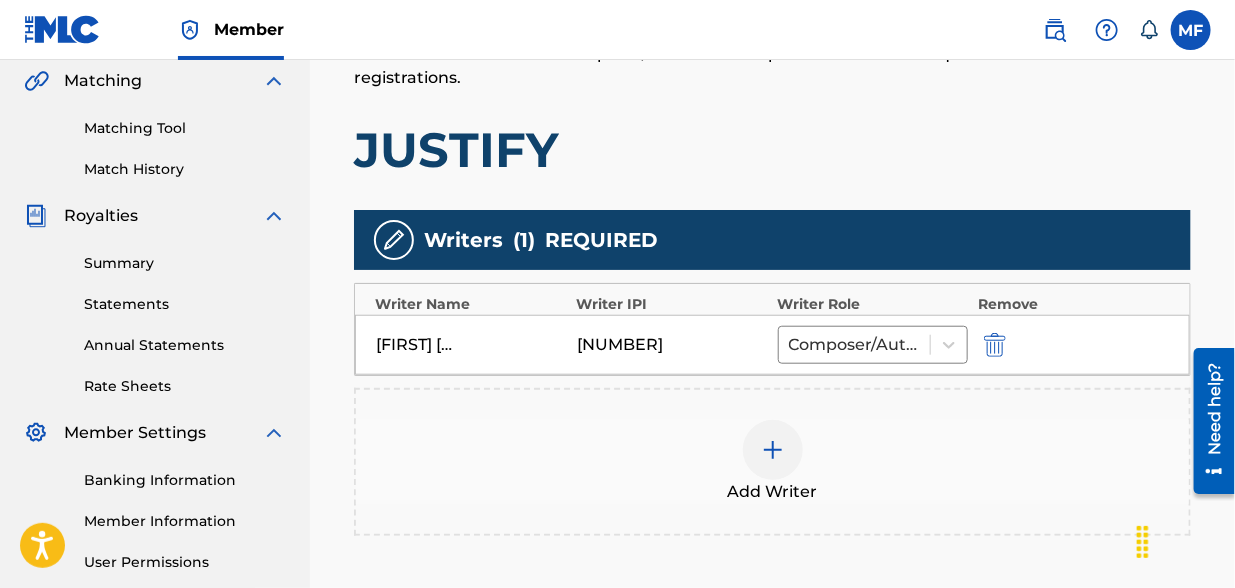 scroll, scrollTop: 544, scrollLeft: 0, axis: vertical 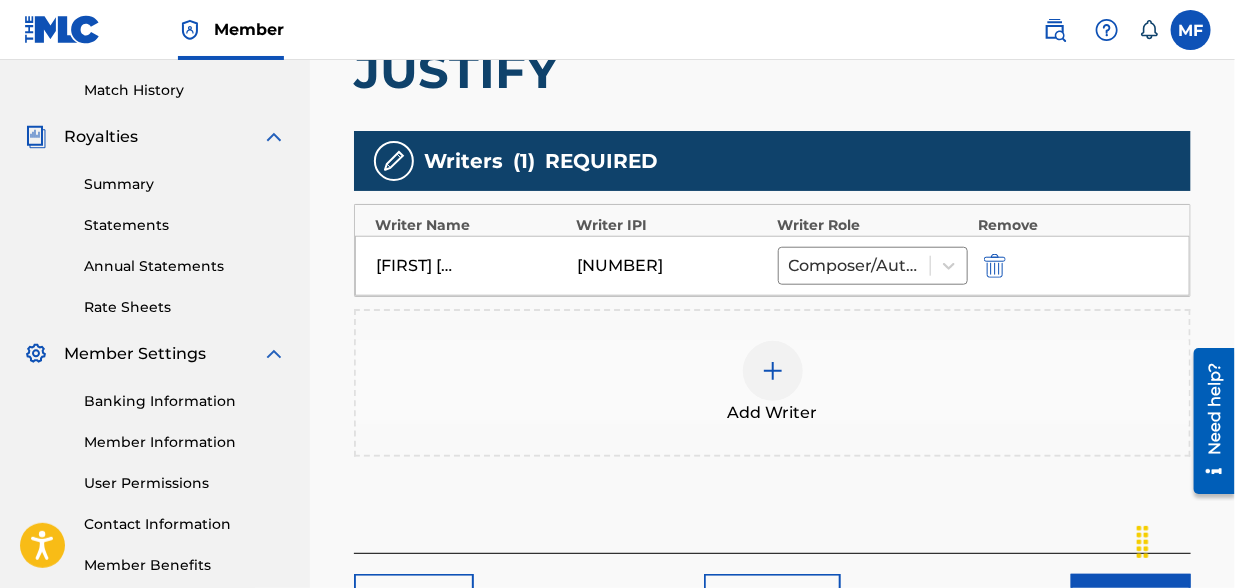 click on "Add Writer" at bounding box center (772, 383) 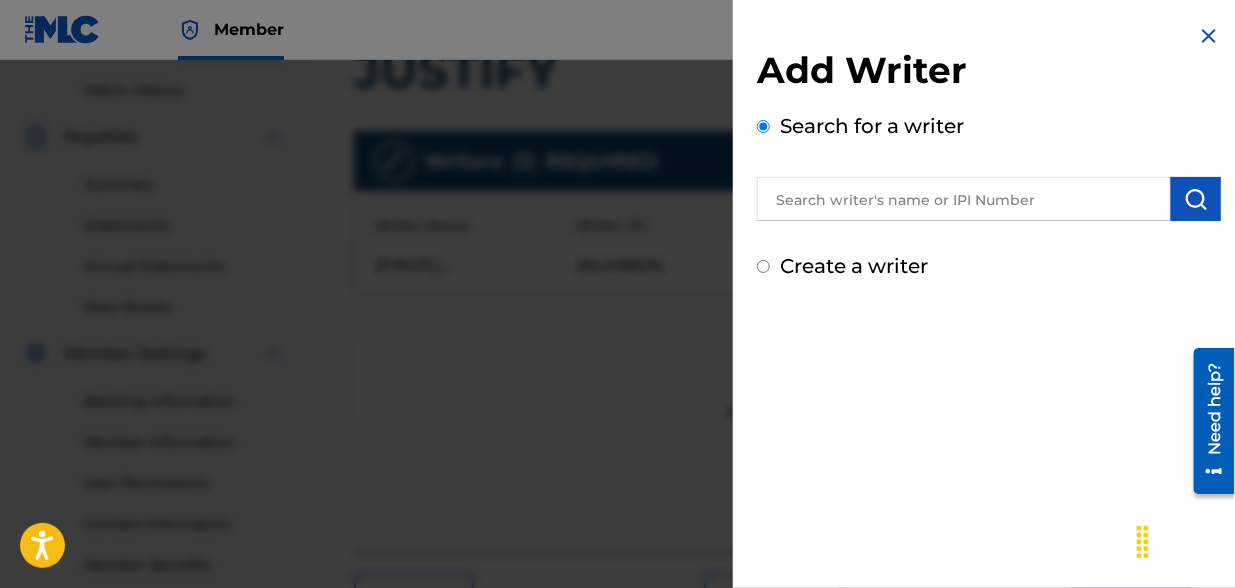 click at bounding box center (964, 199) 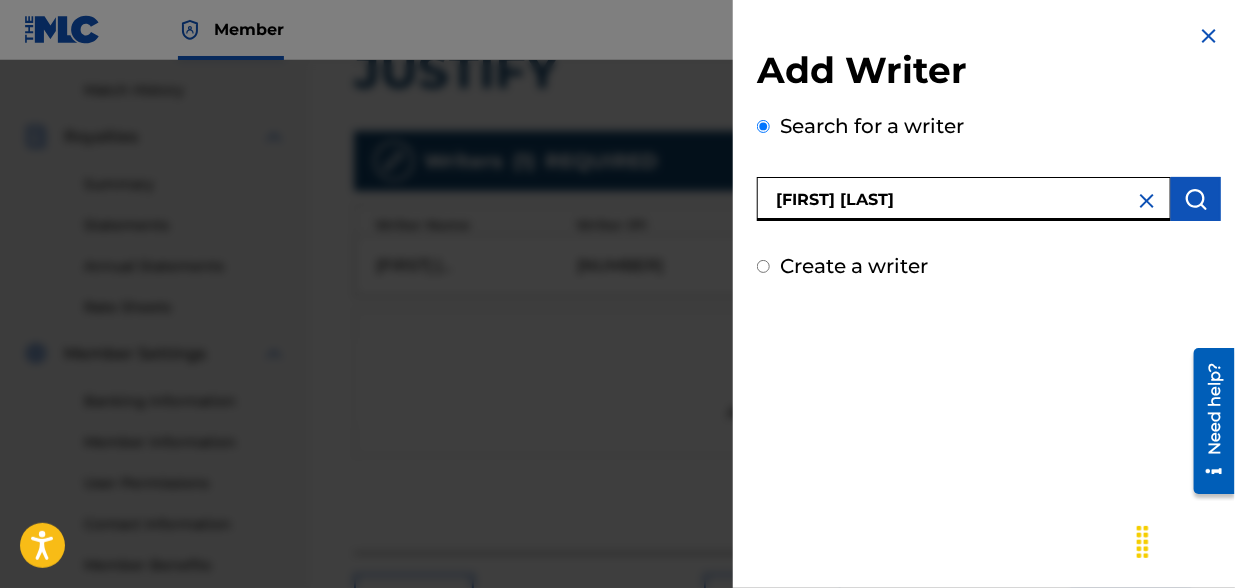 type on "[FIRST] [LAST]" 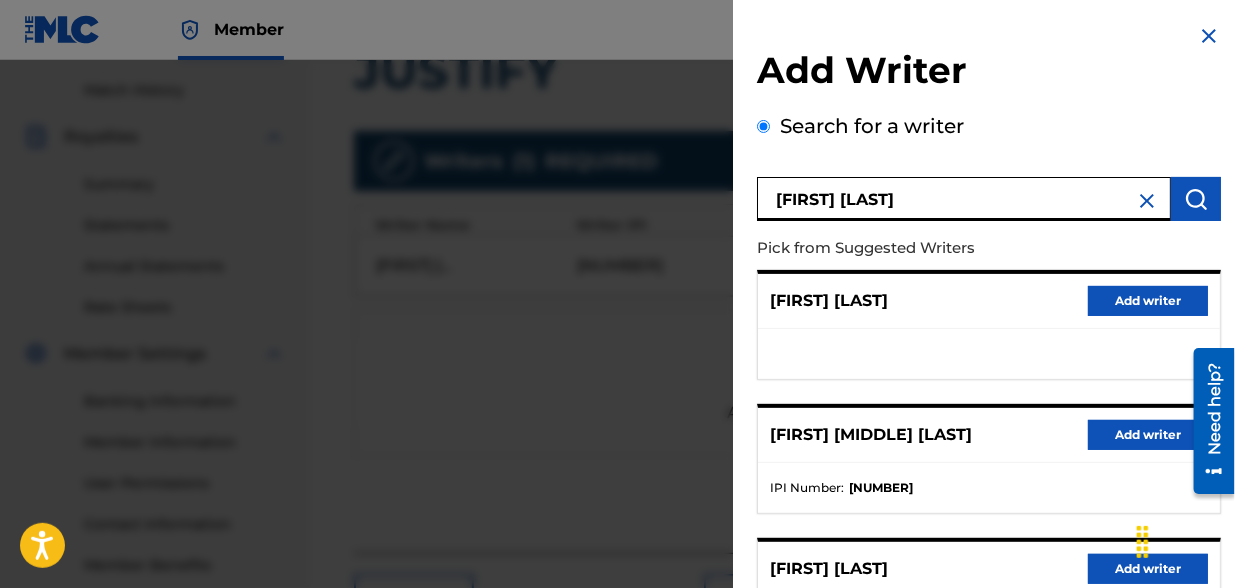 click on "Add writer" at bounding box center [1148, 435] 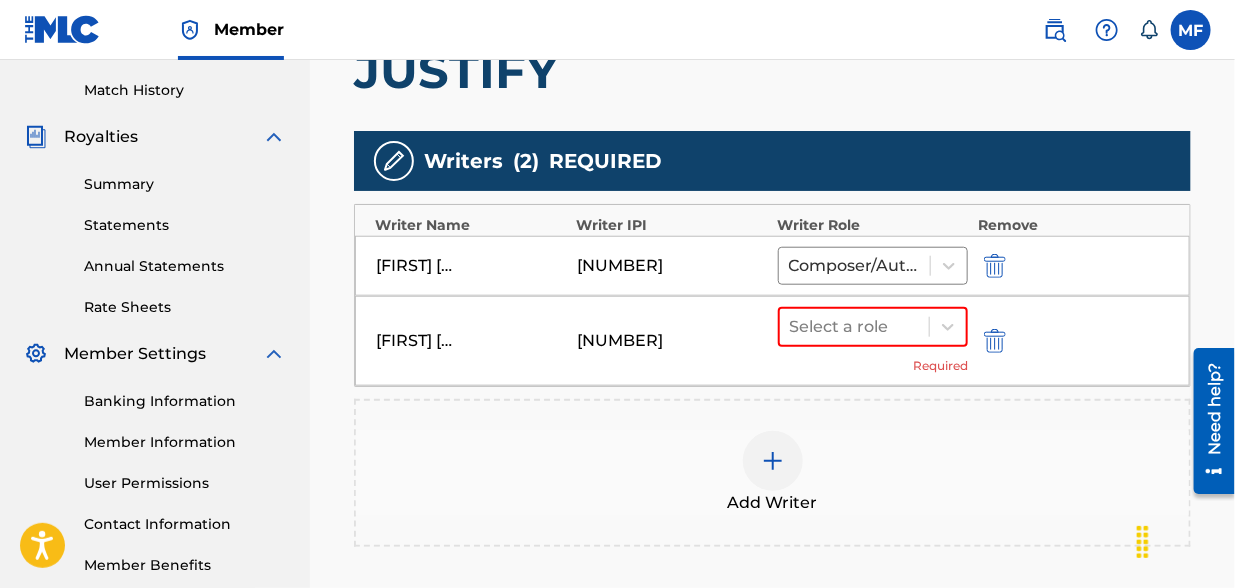 click at bounding box center [855, 327] 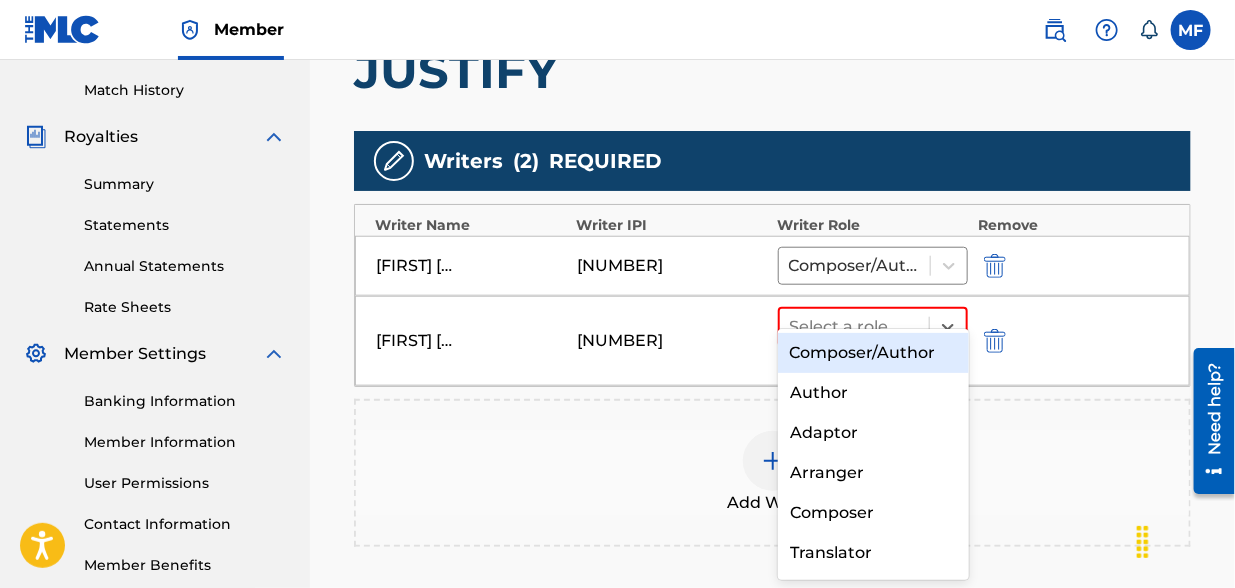 click on "Composer/Author" at bounding box center (873, 353) 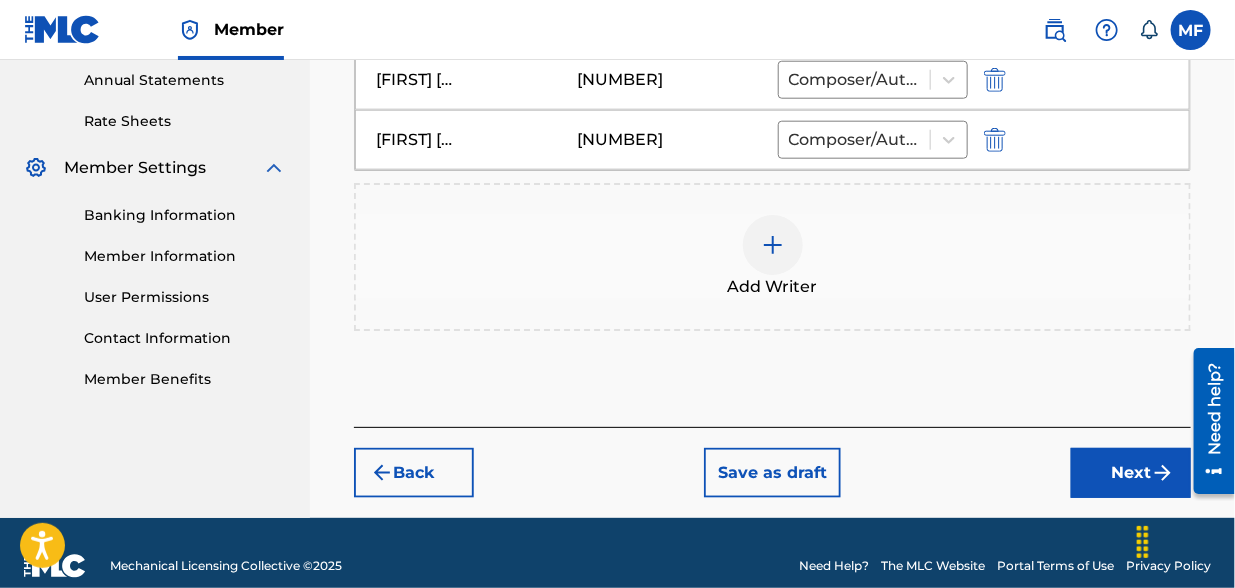 click on "Next" at bounding box center [1131, 473] 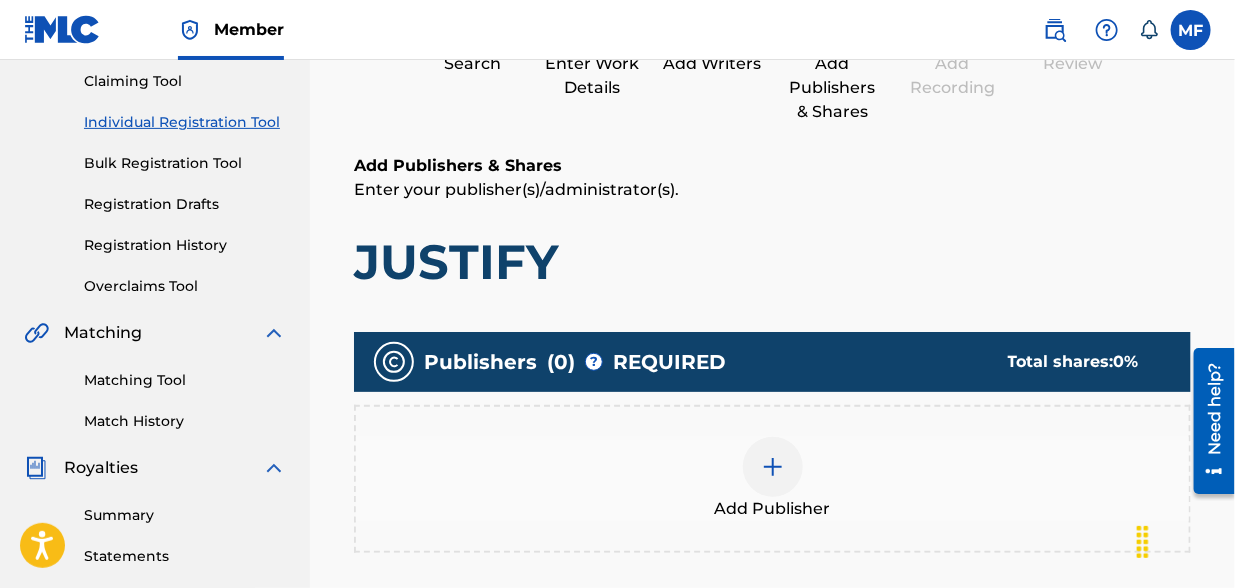 scroll, scrollTop: 271, scrollLeft: 0, axis: vertical 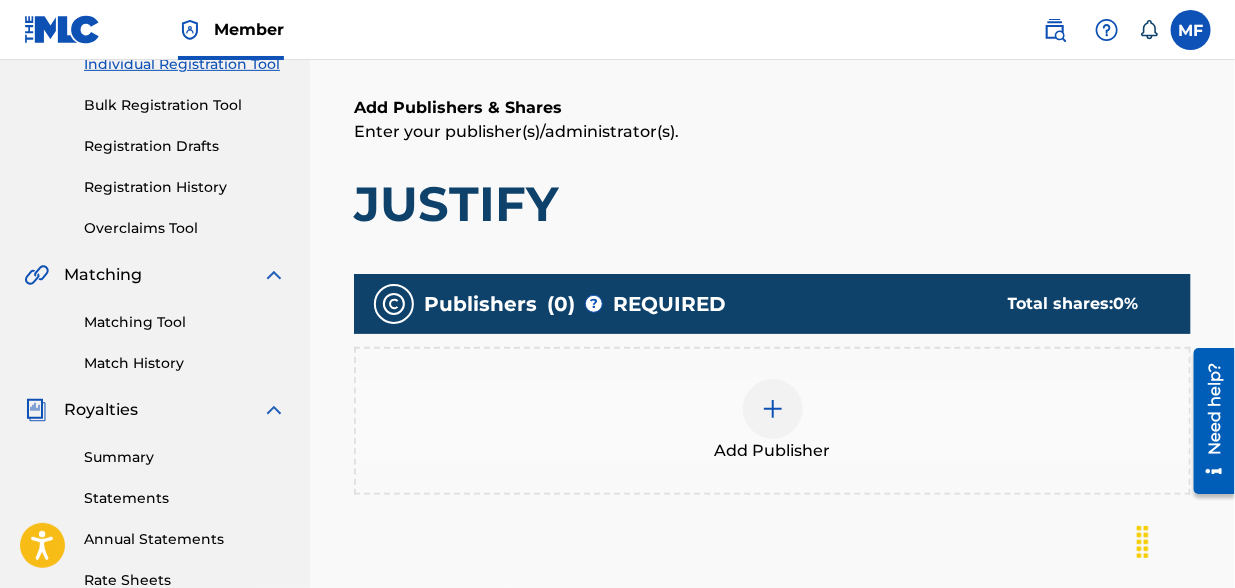 click on "Add Publisher" at bounding box center (772, 421) 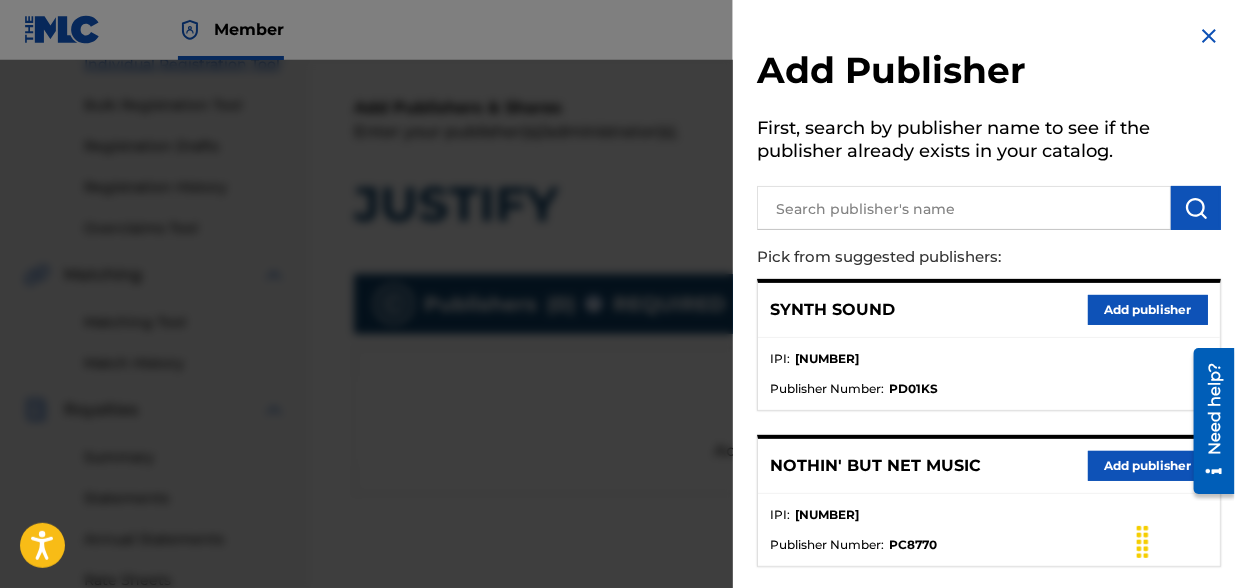 click at bounding box center [964, 208] 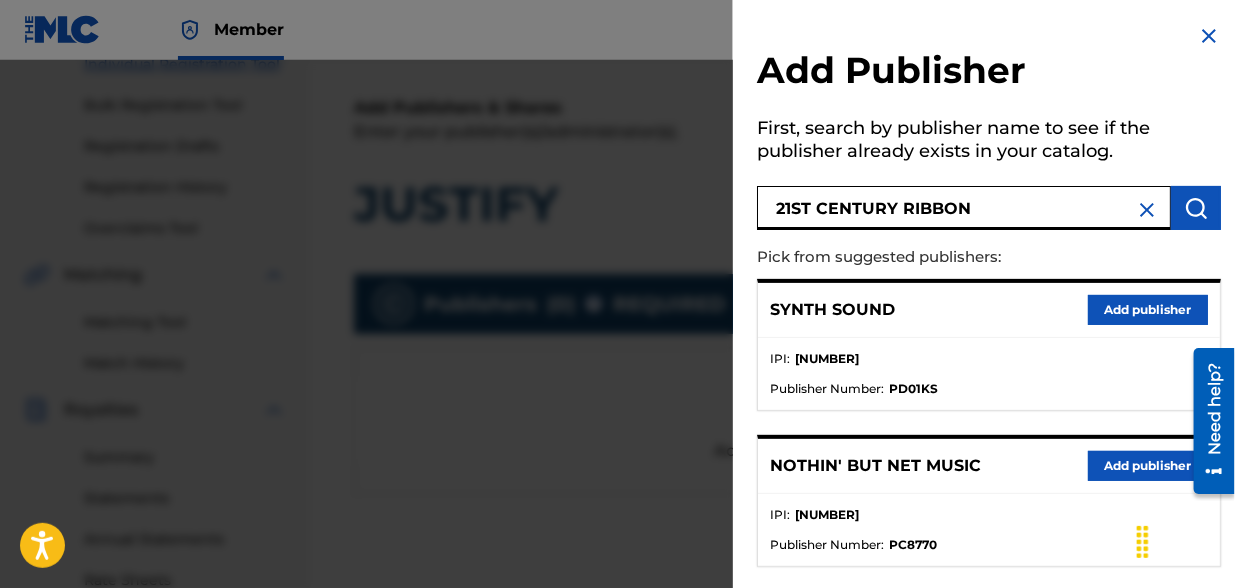 type on "21ST CENTURY RIBBON" 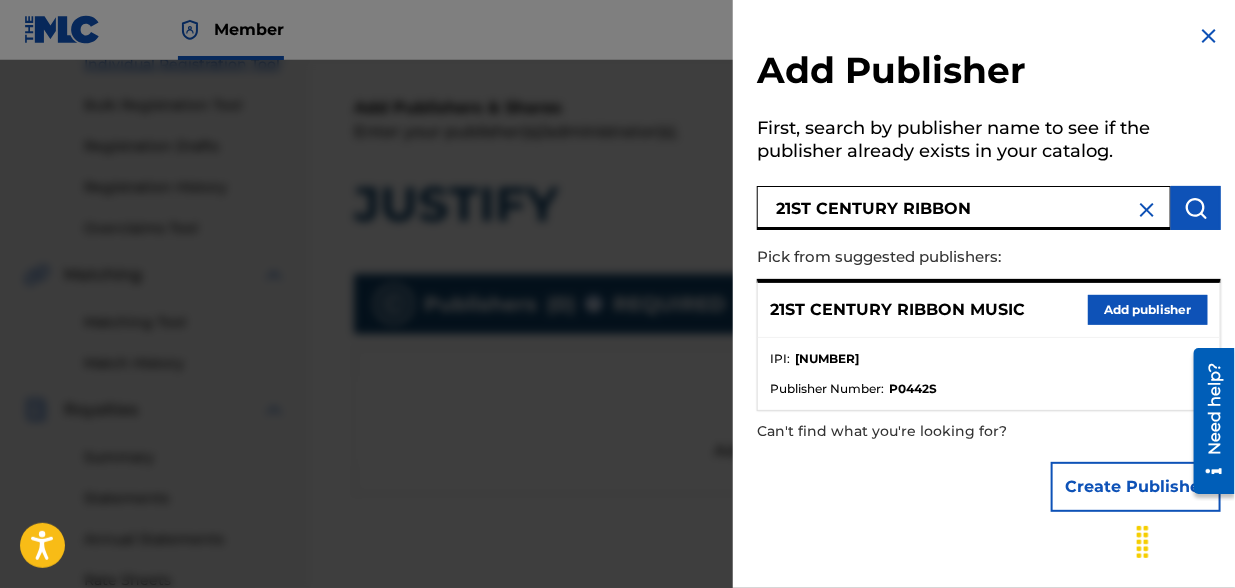 click on "Add publisher" at bounding box center (1148, 310) 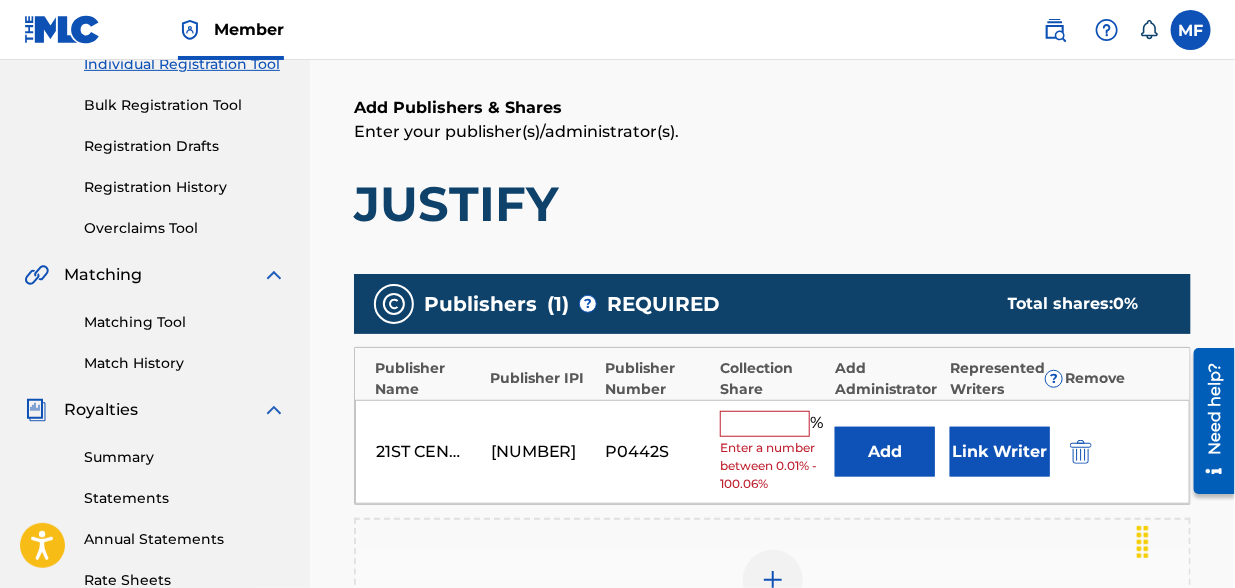 click on "Add" at bounding box center (885, 452) 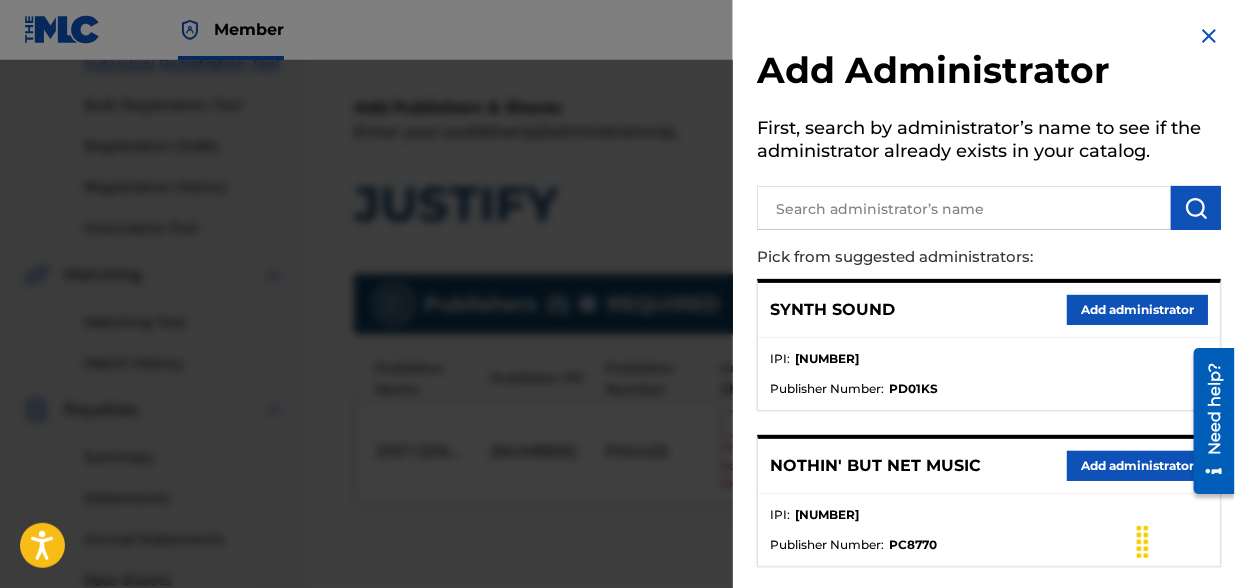 click at bounding box center (964, 208) 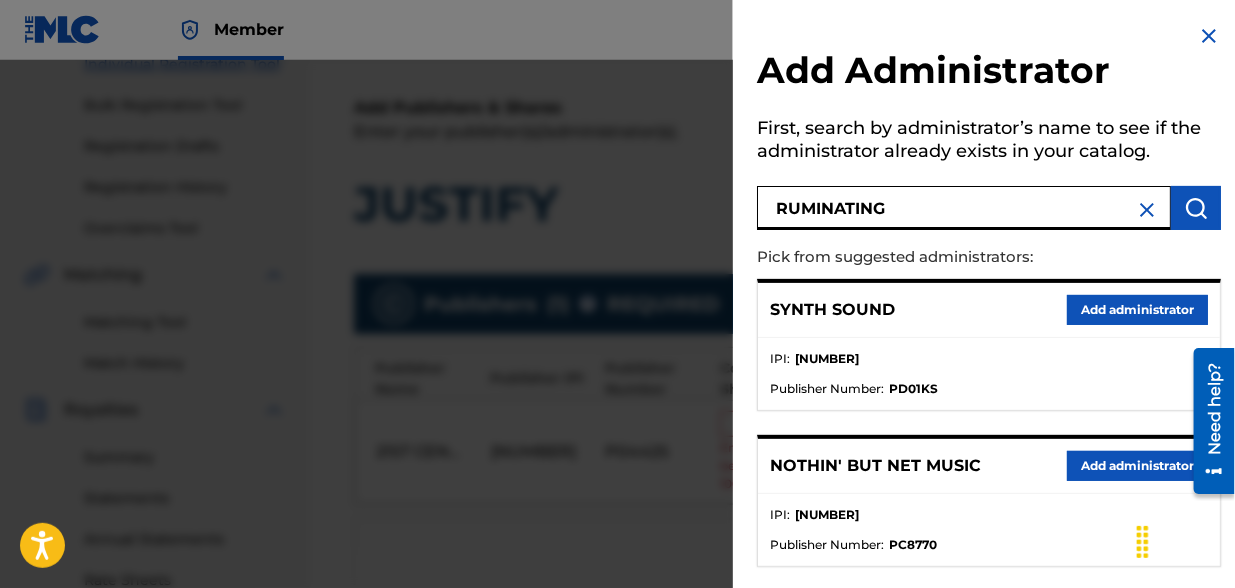 type on "RUMINATING" 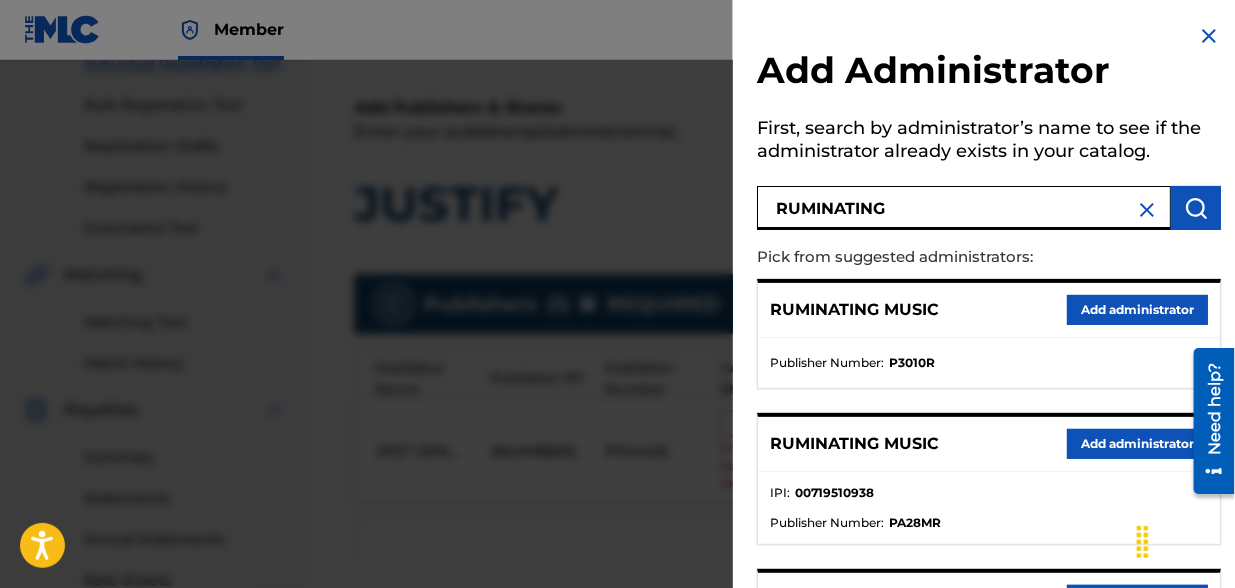 click on "Add administrator" at bounding box center [1137, 444] 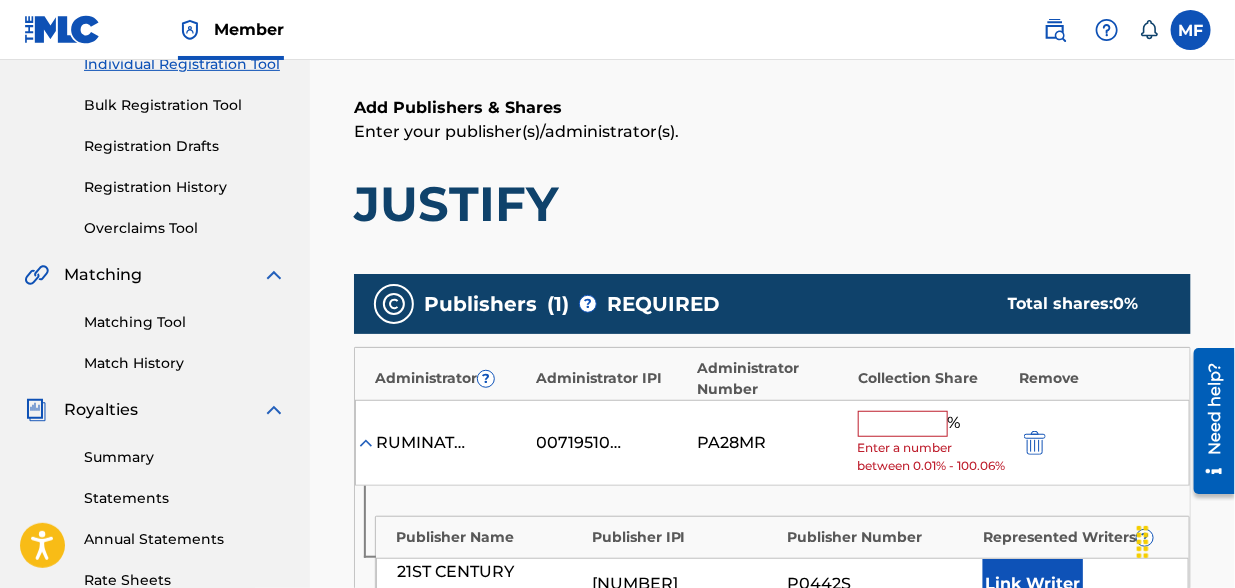 click at bounding box center [903, 424] 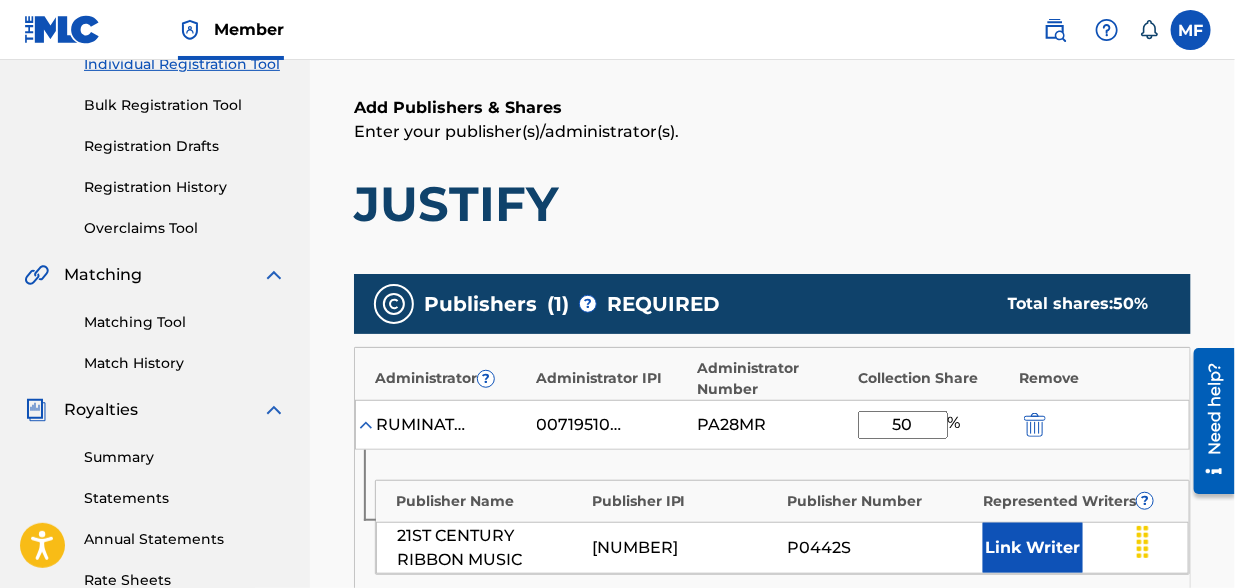 type on "50" 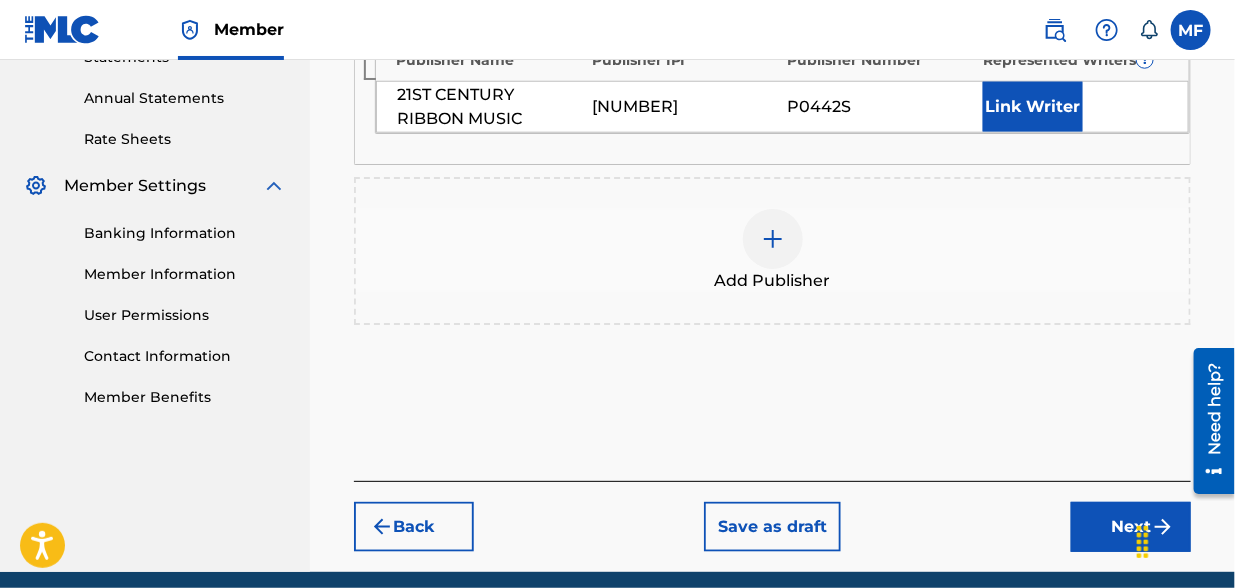 scroll, scrollTop: 608, scrollLeft: 0, axis: vertical 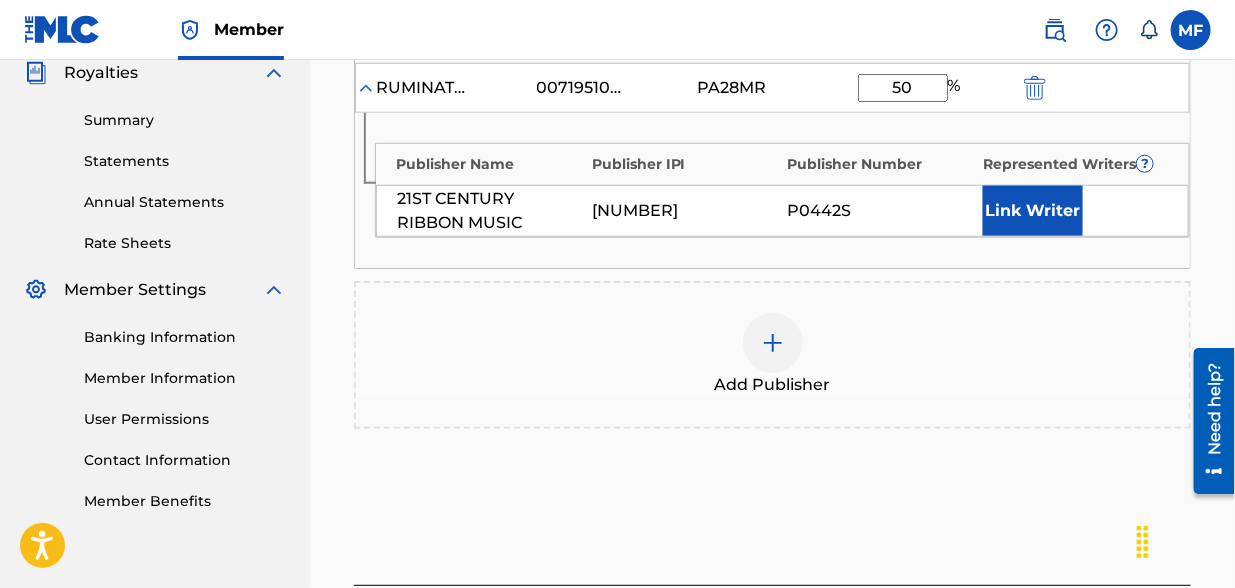 click on "Link Writer" at bounding box center (1033, 211) 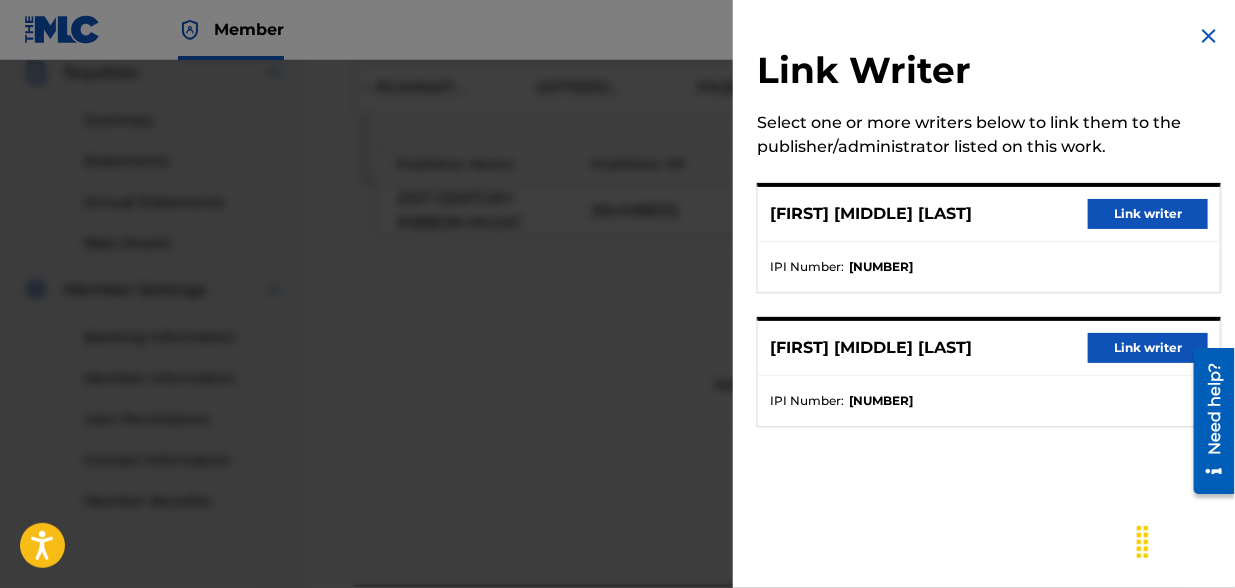 click on "Link writer" at bounding box center (1148, 214) 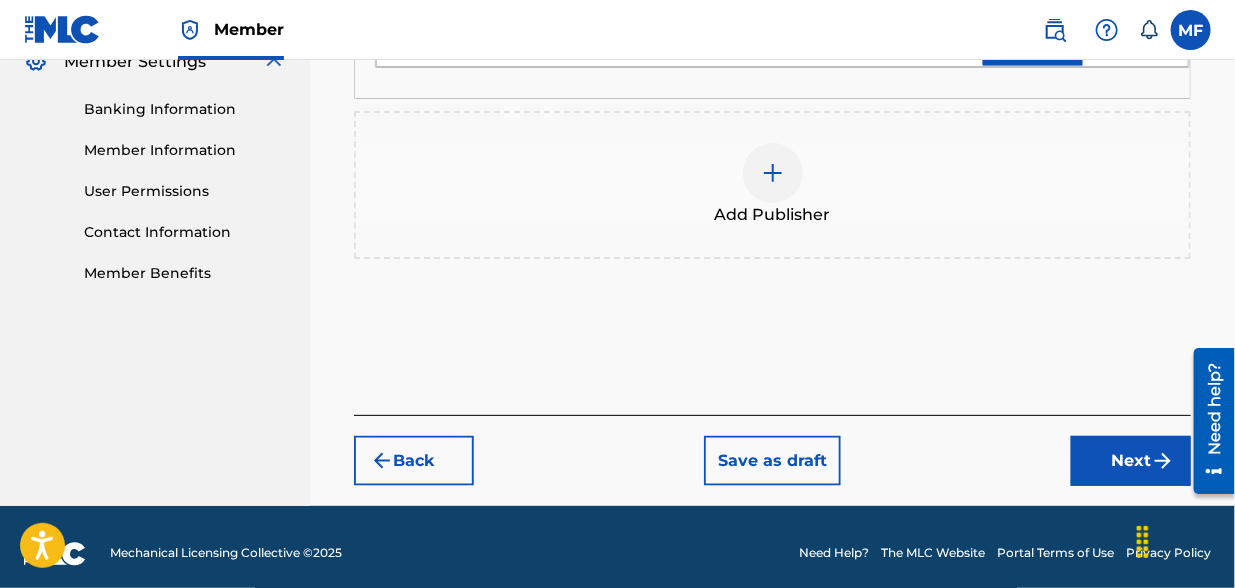 scroll, scrollTop: 848, scrollLeft: 0, axis: vertical 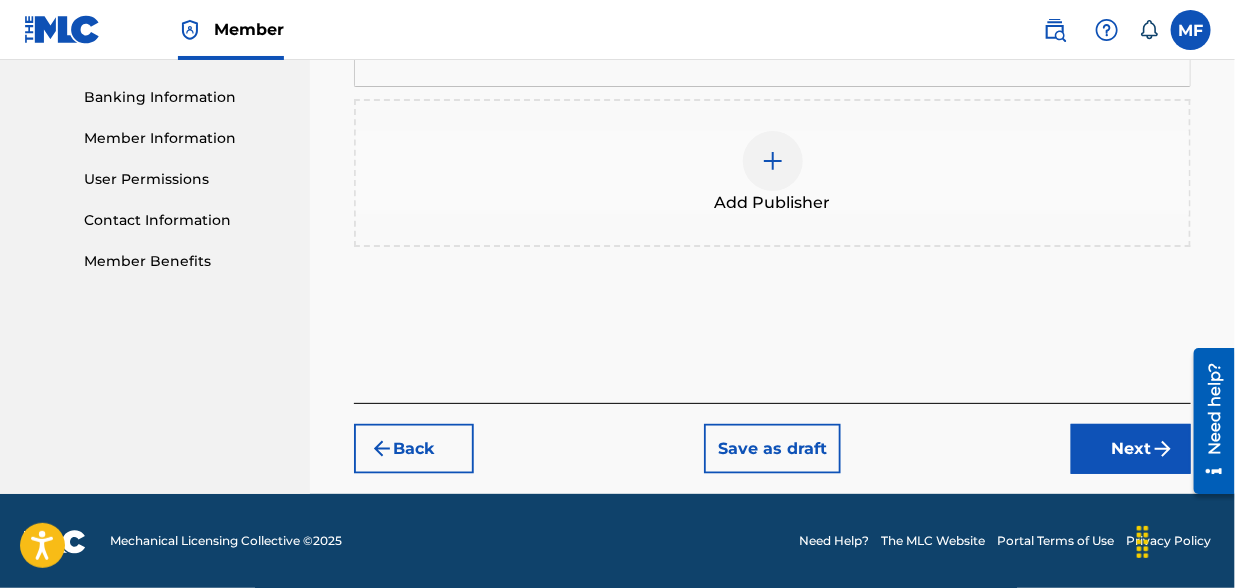 click on "Next" at bounding box center [1131, 449] 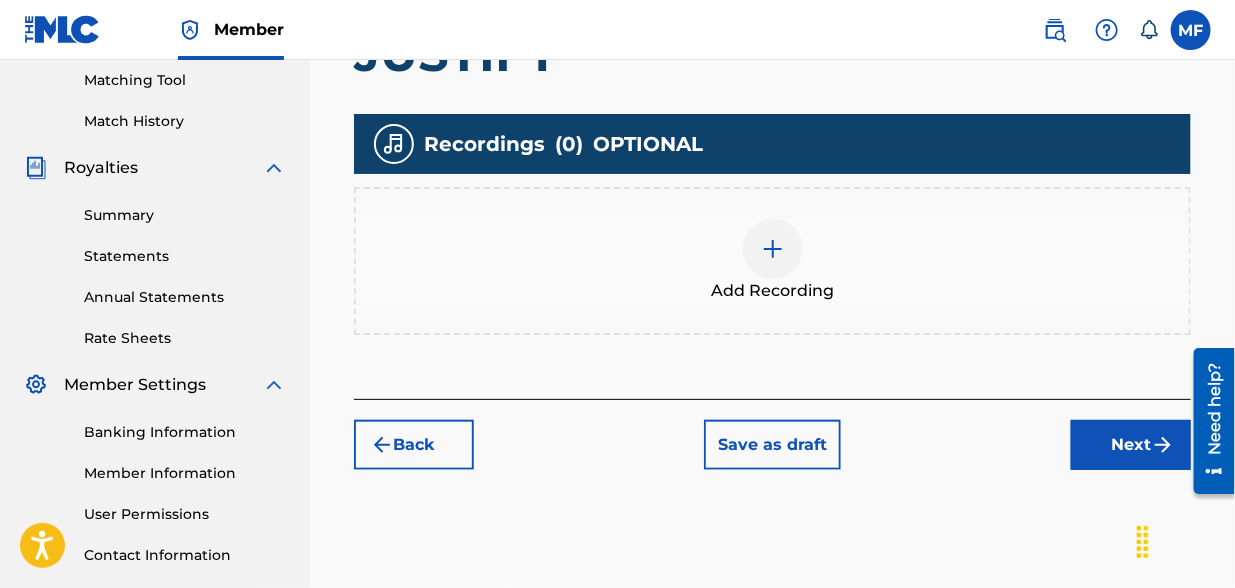 scroll, scrollTop: 544, scrollLeft: 0, axis: vertical 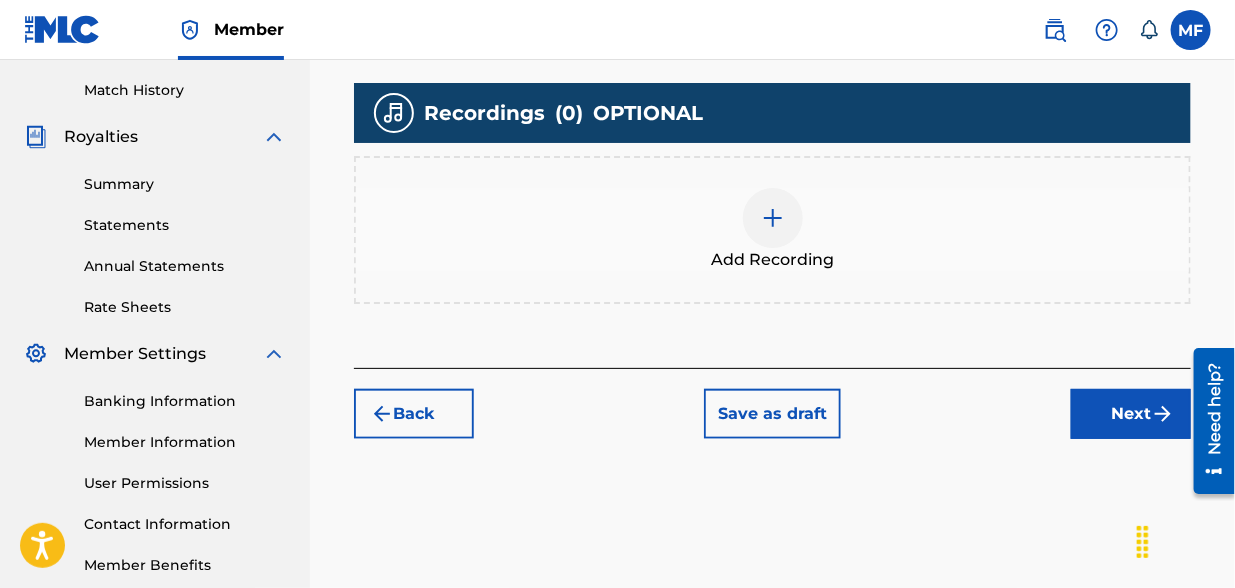 click at bounding box center (773, 218) 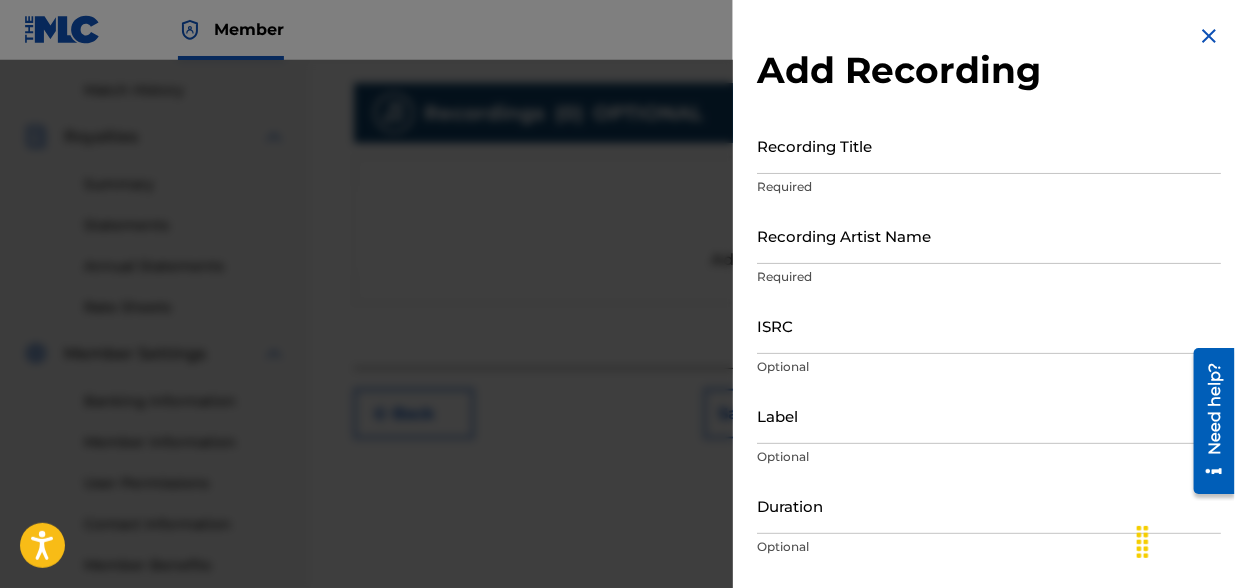 click on "Recording Title" at bounding box center (989, 145) 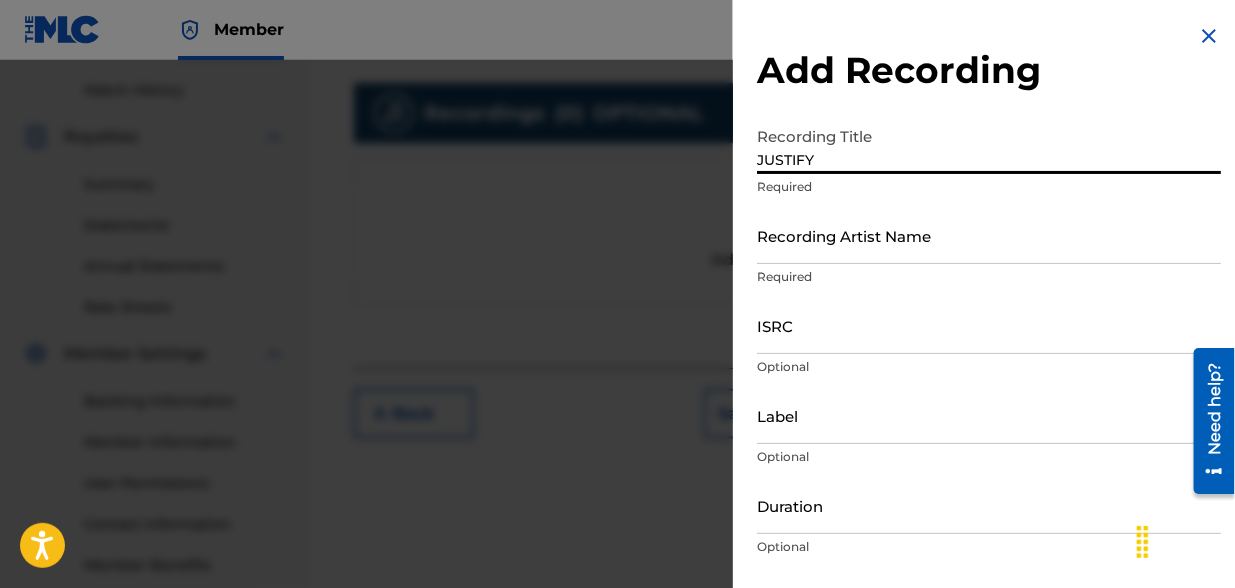 type on "JUSTIFY" 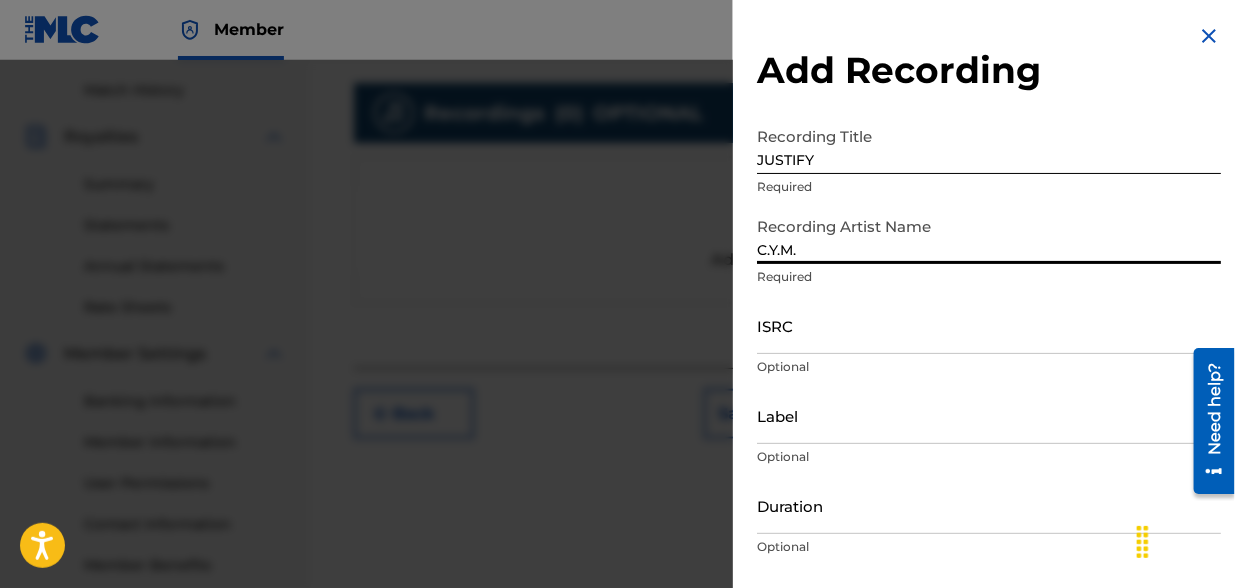 type on "C.Y.M." 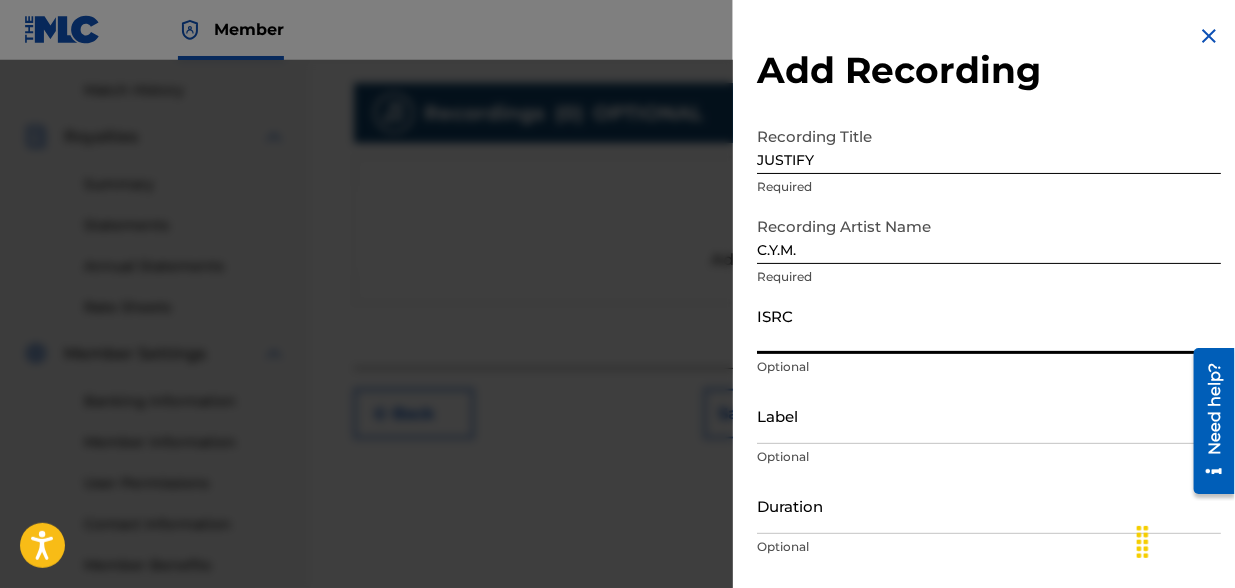 paste on "[NUMBER]" 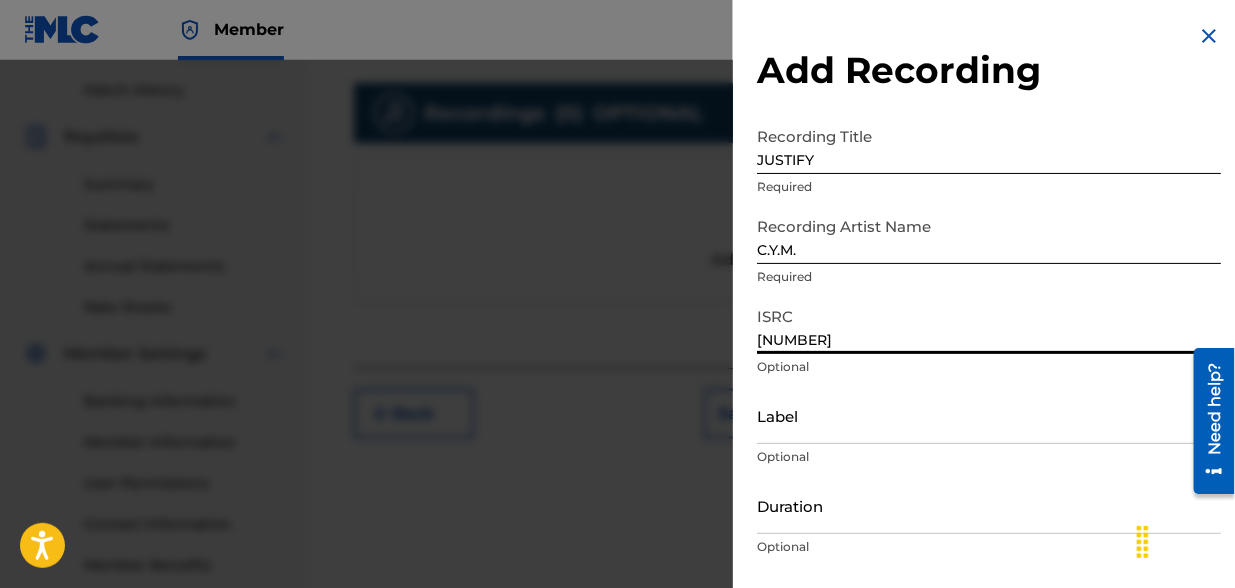 type on "[NUMBER]" 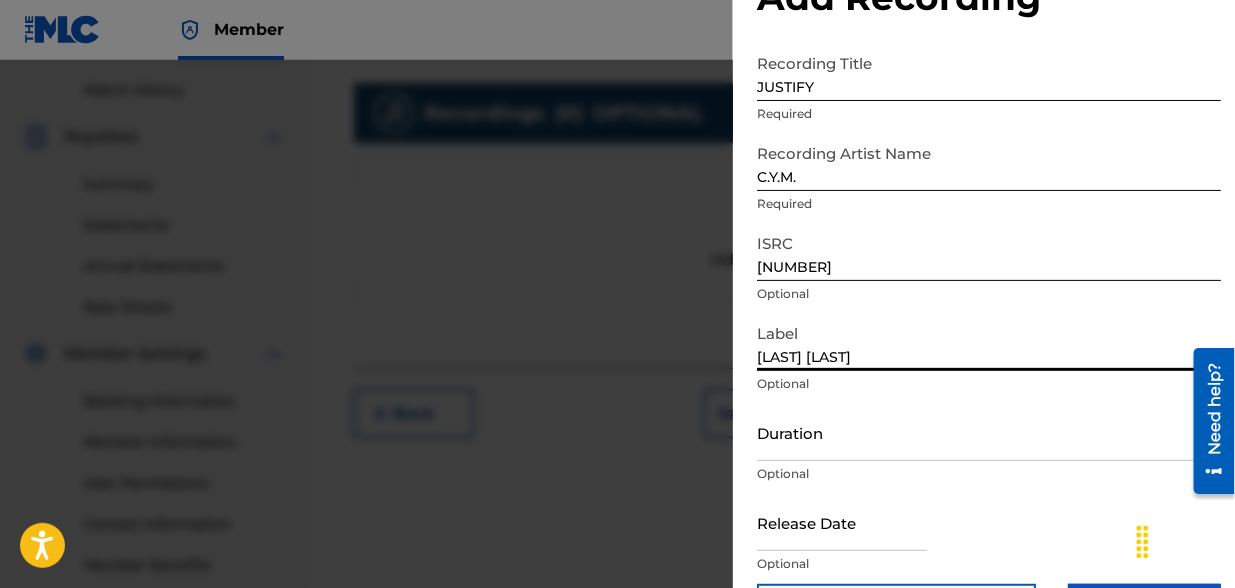 scroll, scrollTop: 142, scrollLeft: 0, axis: vertical 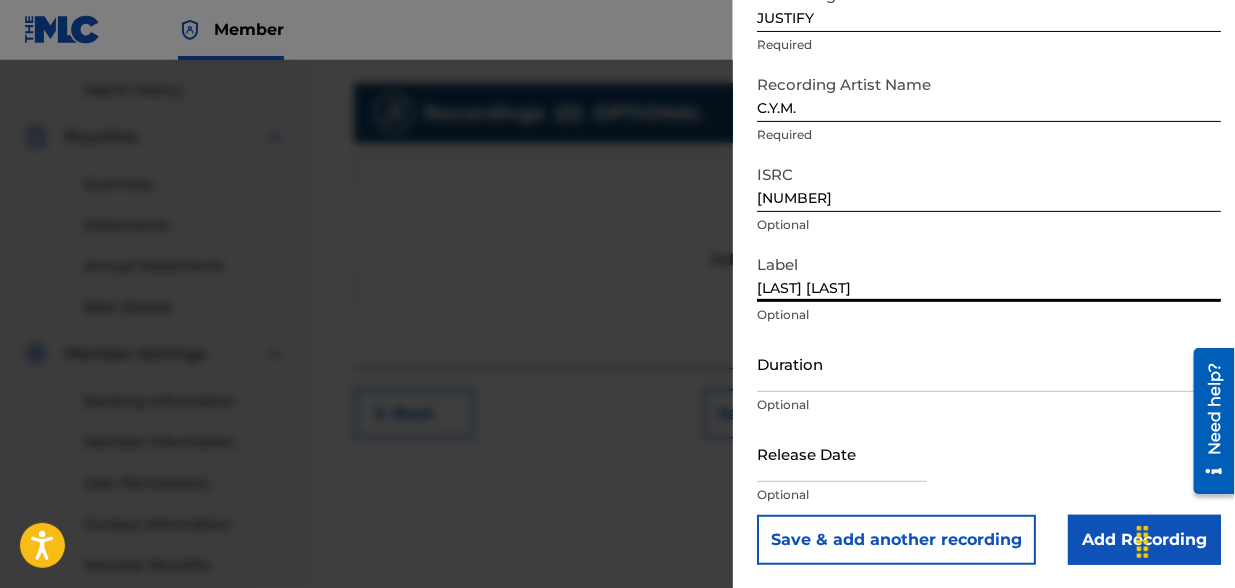 type on "[LAST] [LAST]" 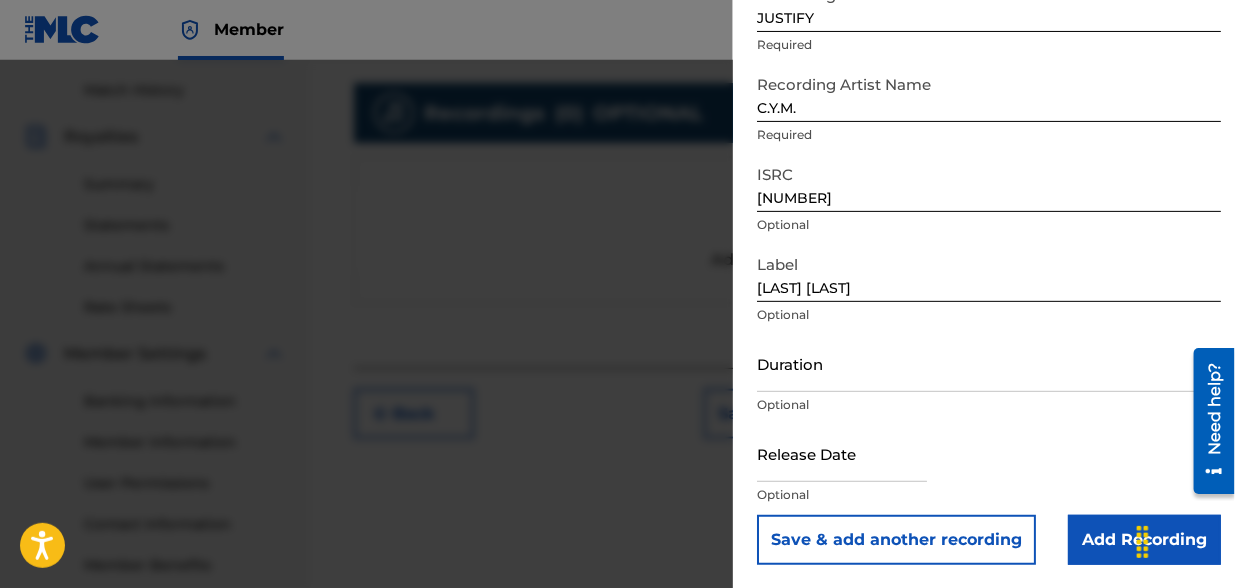 click at bounding box center (842, 453) 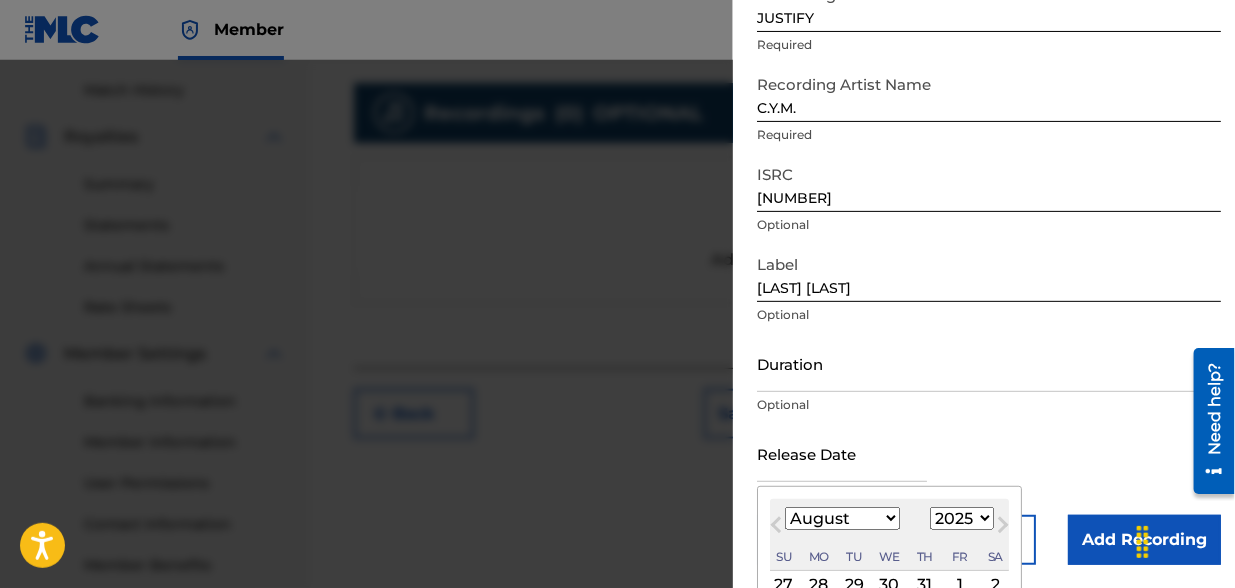 drag, startPoint x: 772, startPoint y: 522, endPoint x: 780, endPoint y: 509, distance: 15.264338 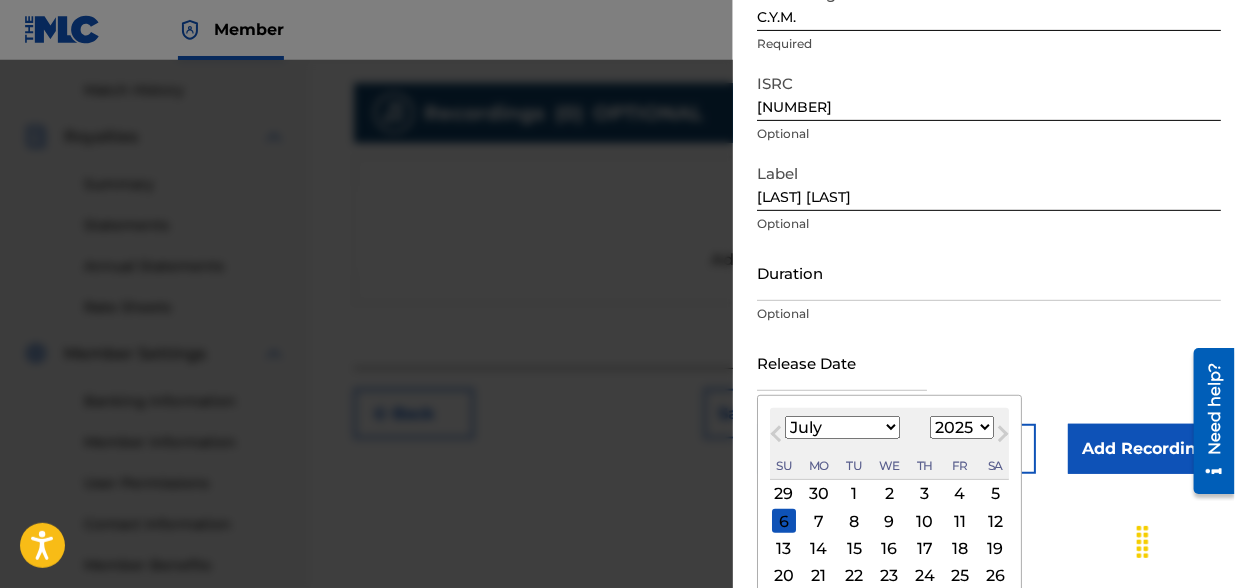 scroll, scrollTop: 301, scrollLeft: 0, axis: vertical 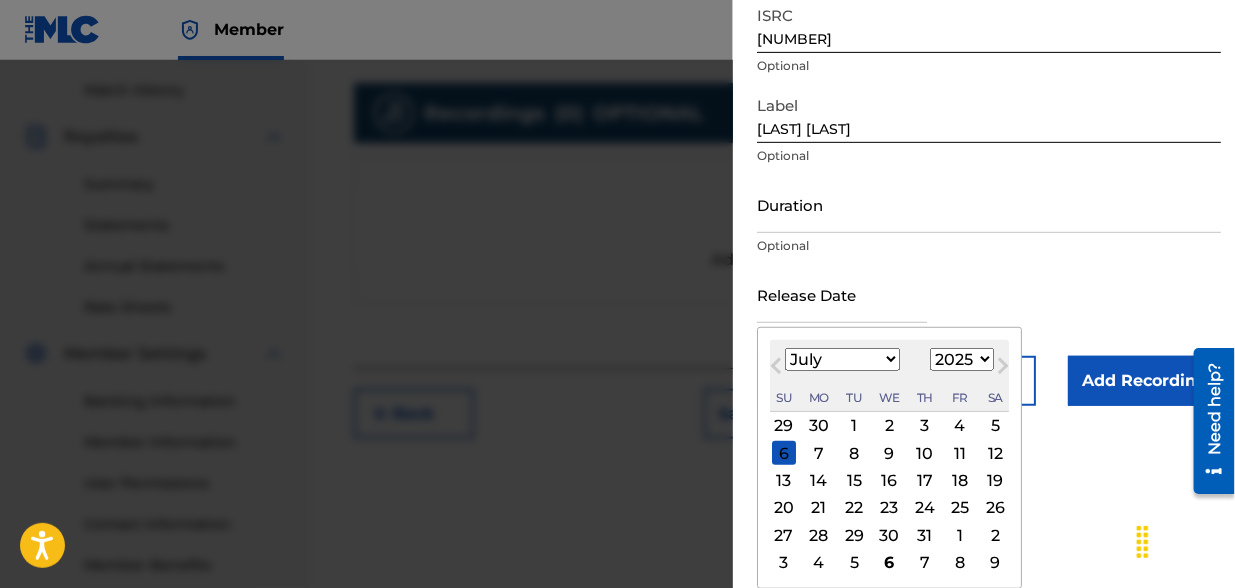 click on "23" at bounding box center [890, 508] 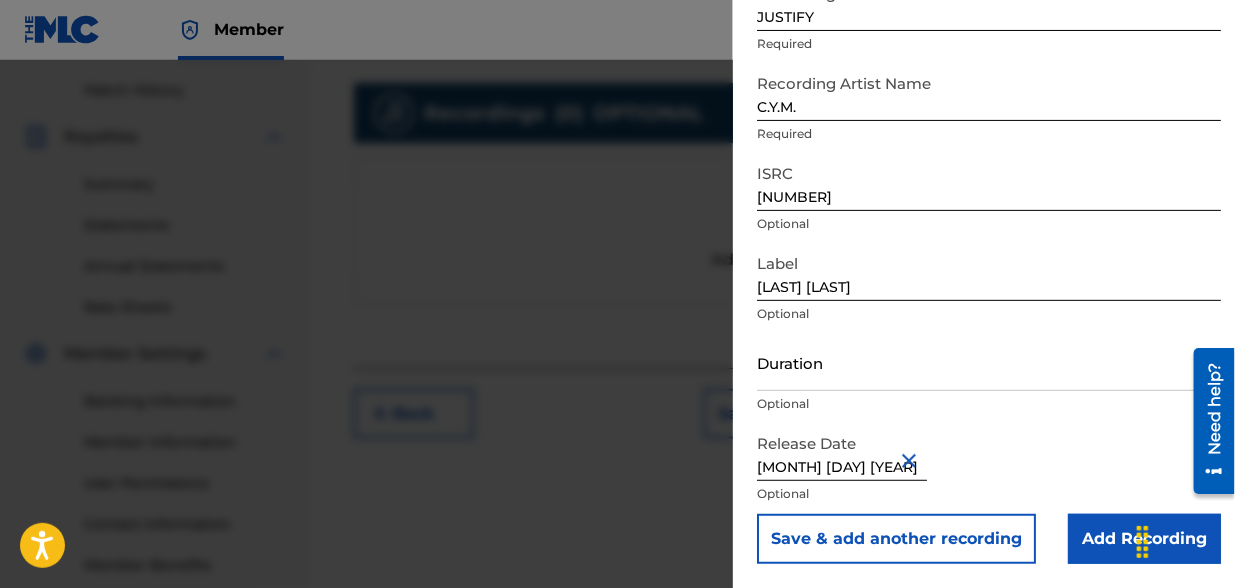 scroll, scrollTop: 142, scrollLeft: 0, axis: vertical 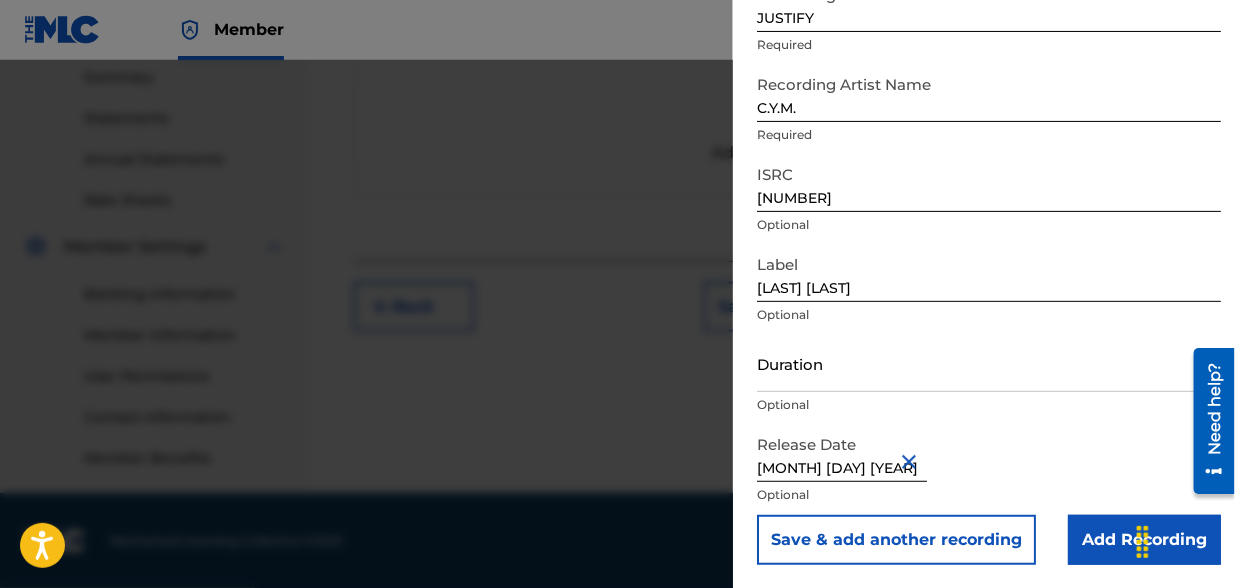 click on "Add Recording" at bounding box center [1144, 540] 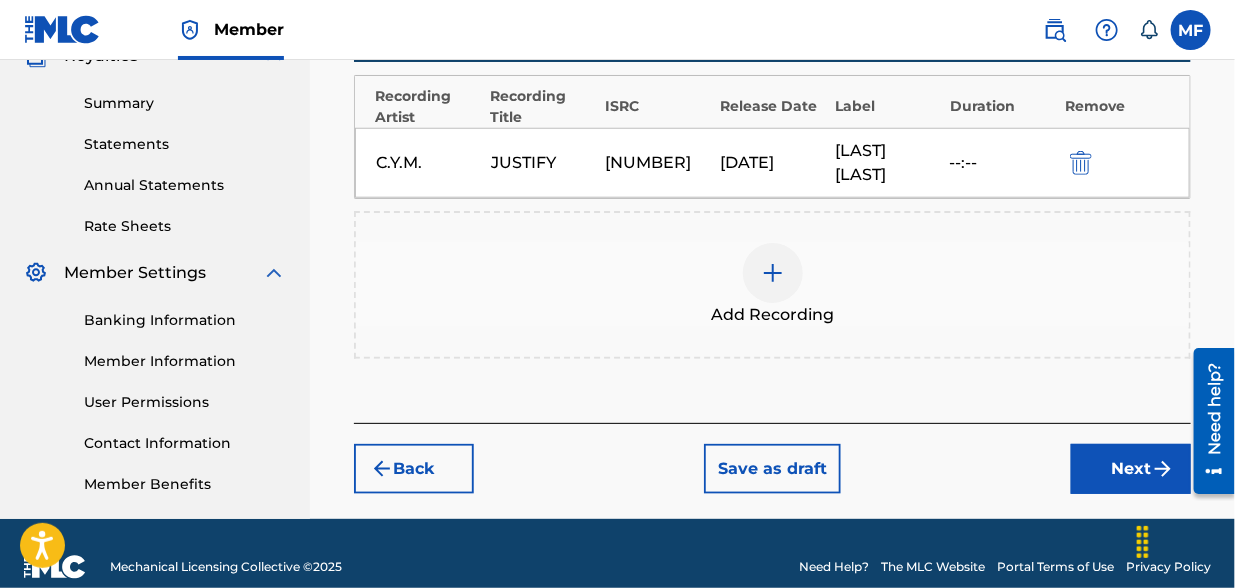 scroll, scrollTop: 670, scrollLeft: 0, axis: vertical 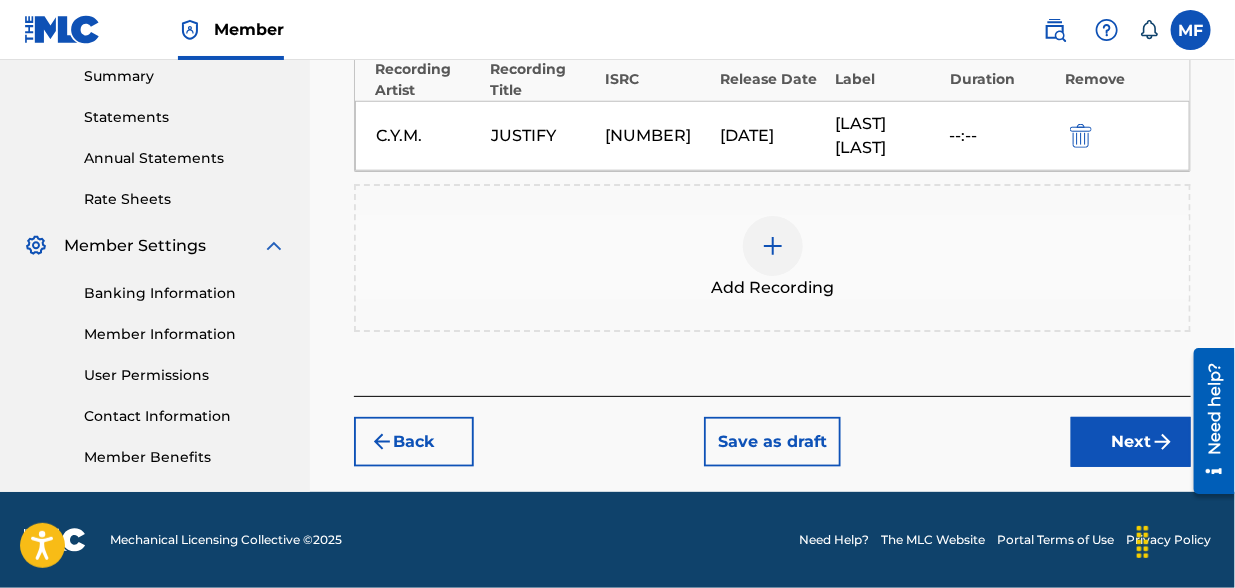 click on "Next" at bounding box center [1131, 442] 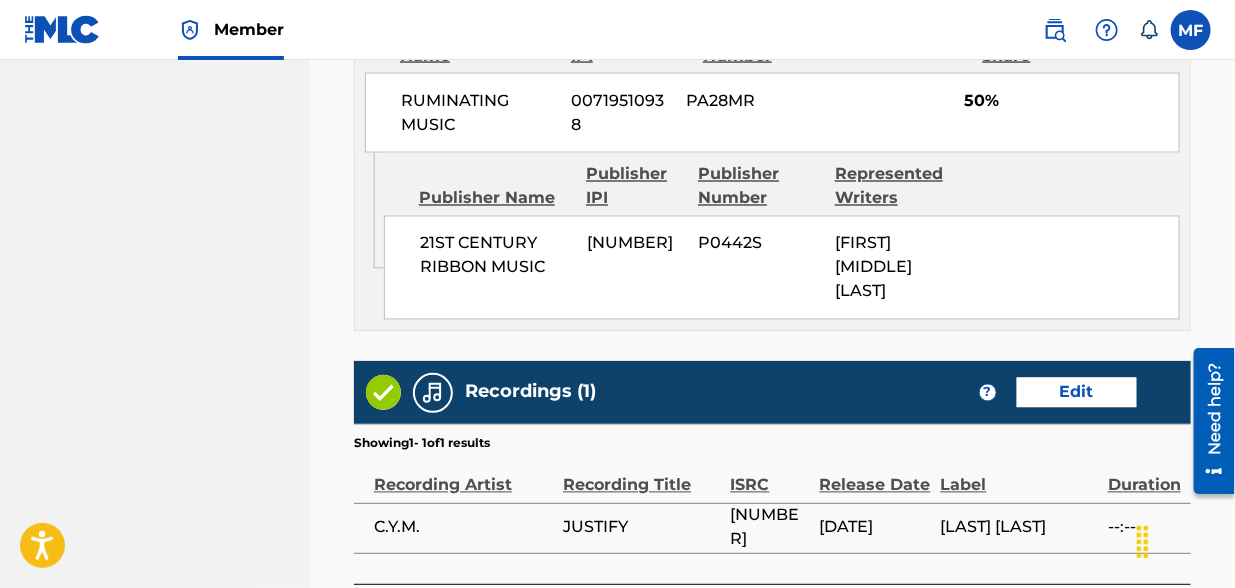 scroll, scrollTop: 1384, scrollLeft: 0, axis: vertical 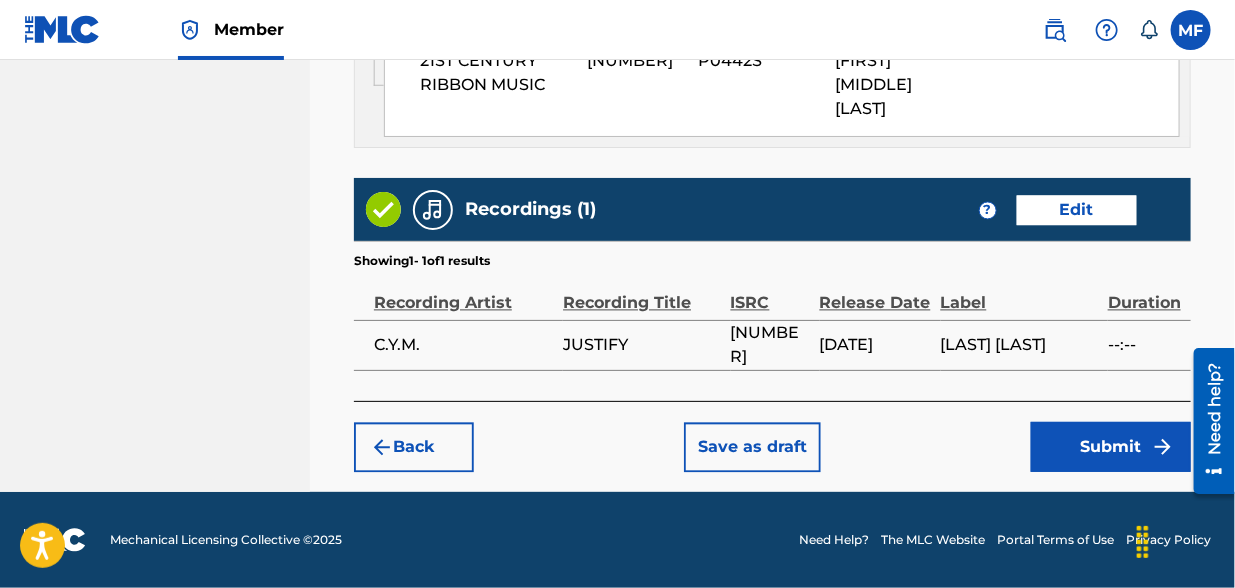 click on "Submit" at bounding box center [1111, 447] 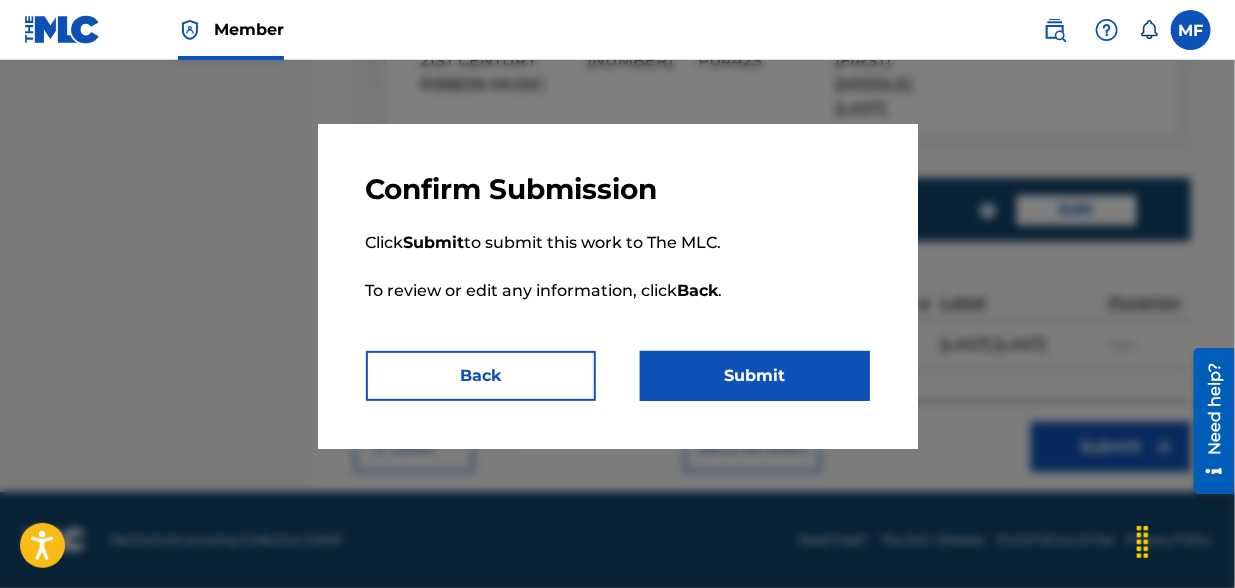 click on "Submit" at bounding box center (755, 376) 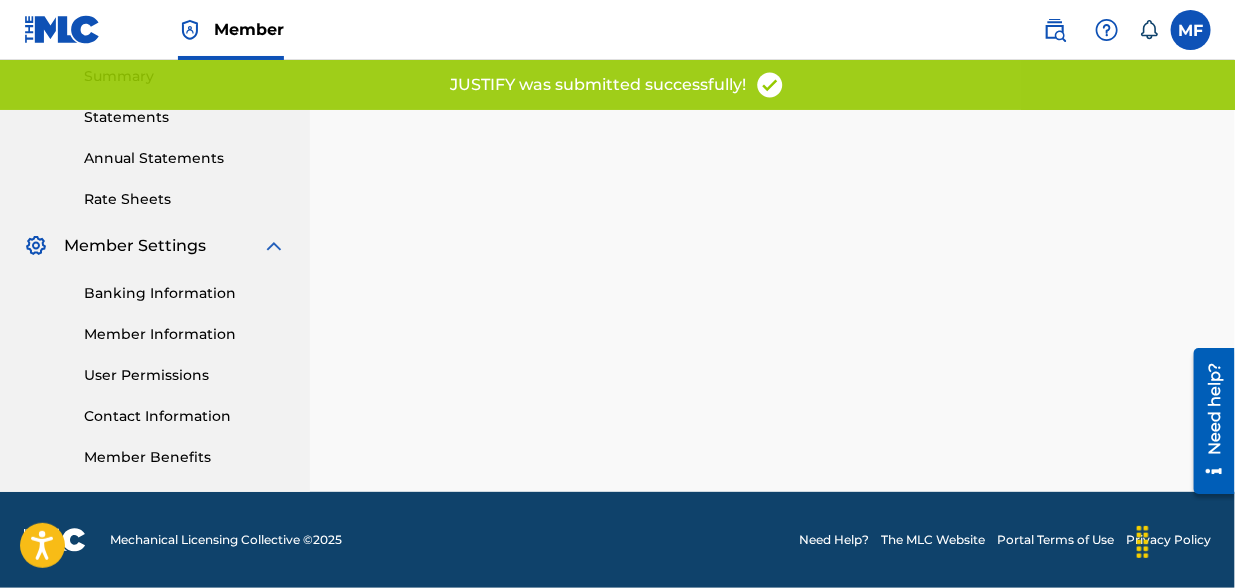 scroll, scrollTop: 0, scrollLeft: 0, axis: both 